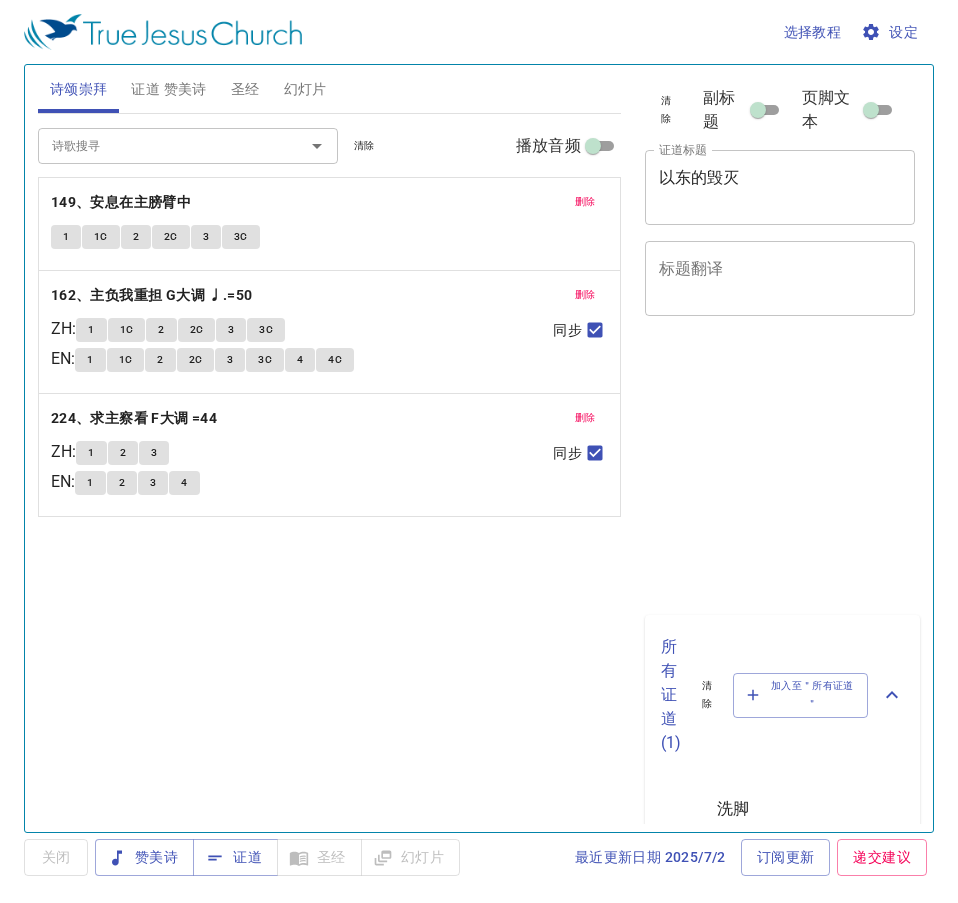 scroll, scrollTop: 0, scrollLeft: 0, axis: both 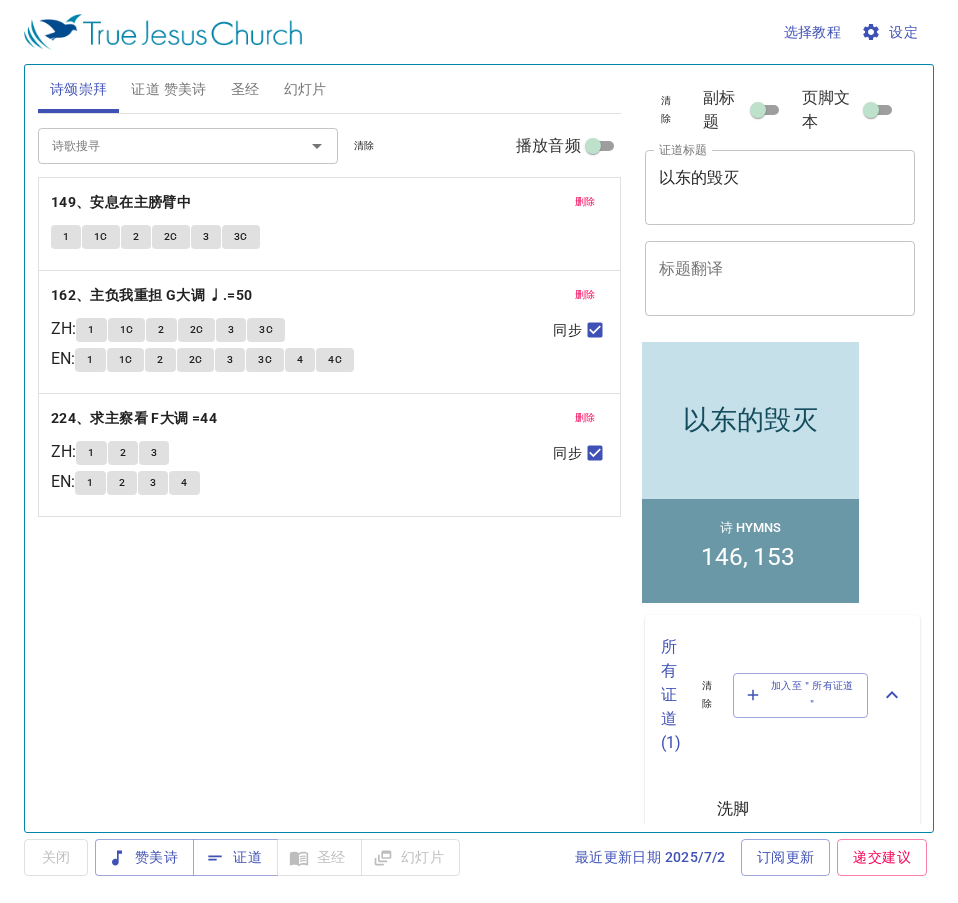 click on "以东的毁灭" at bounding box center (780, 187) 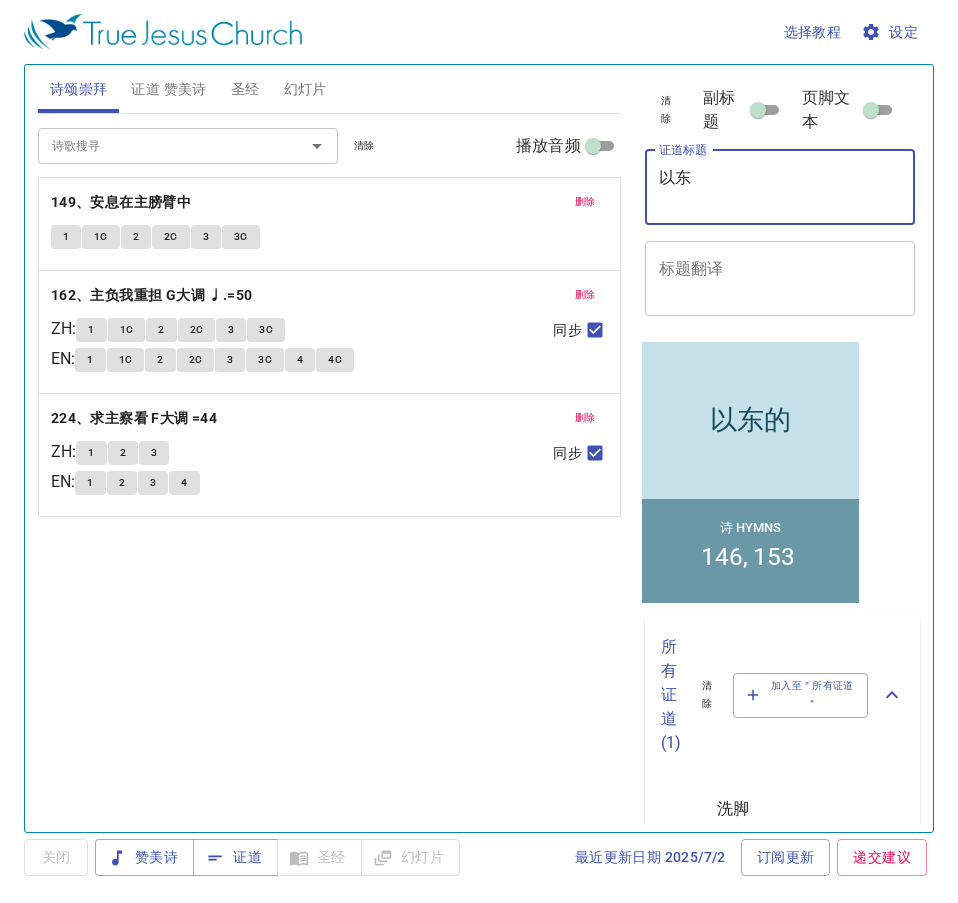 type on "以" 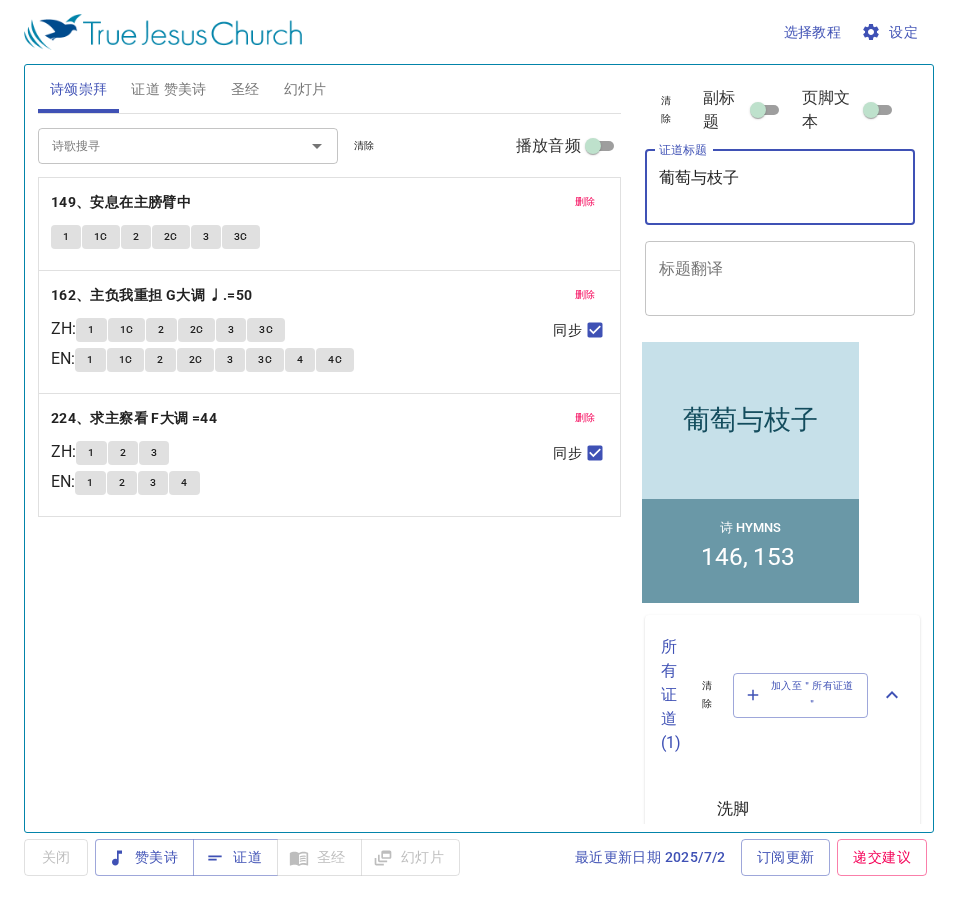type on "葡萄与枝子" 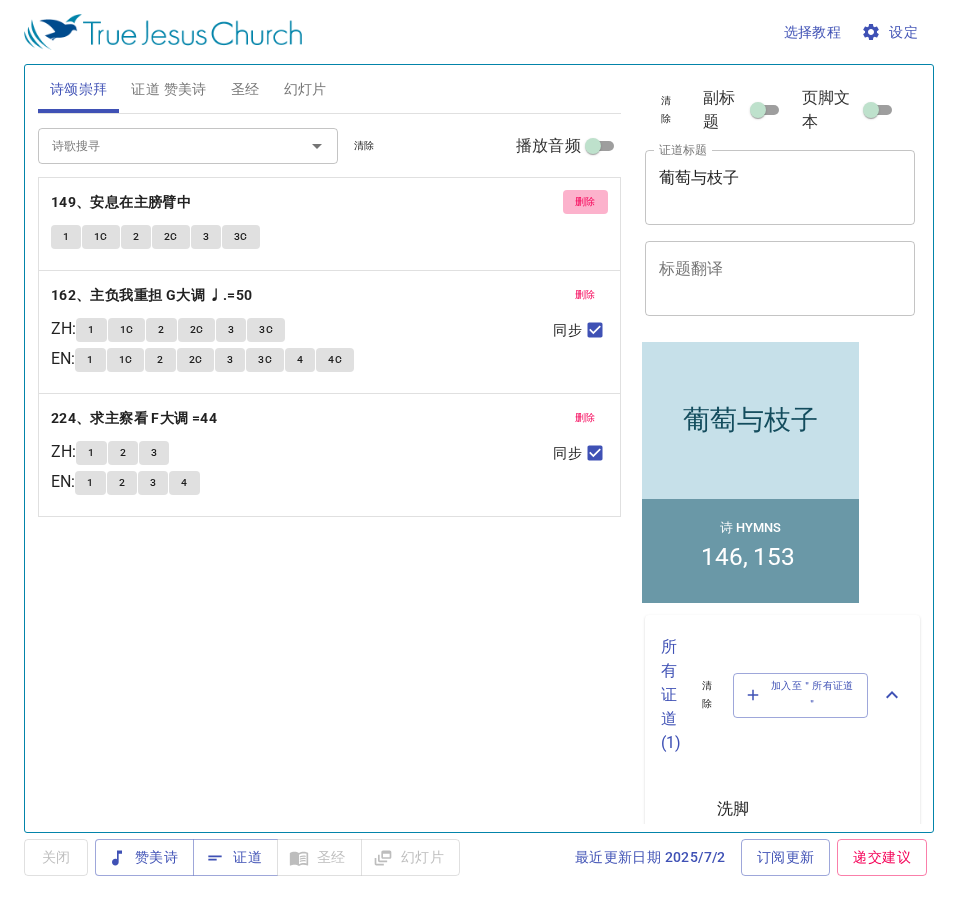 click on "删除" at bounding box center [585, 202] 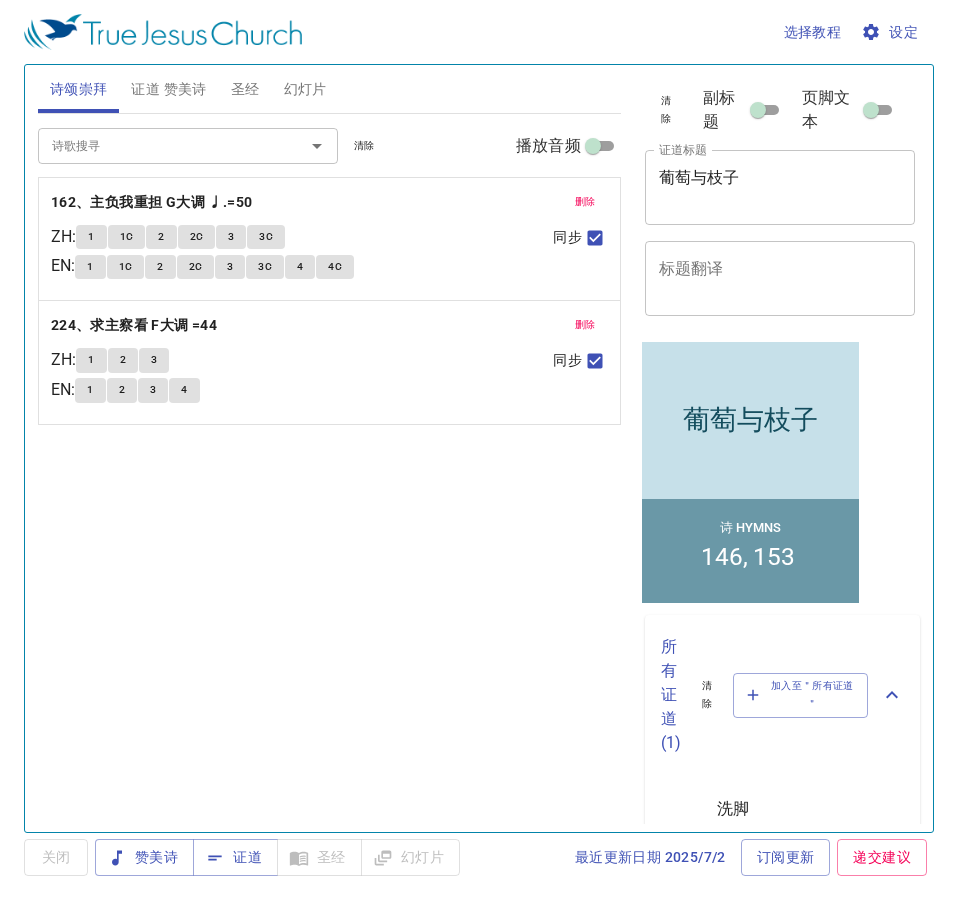 click on "删除" at bounding box center (585, 202) 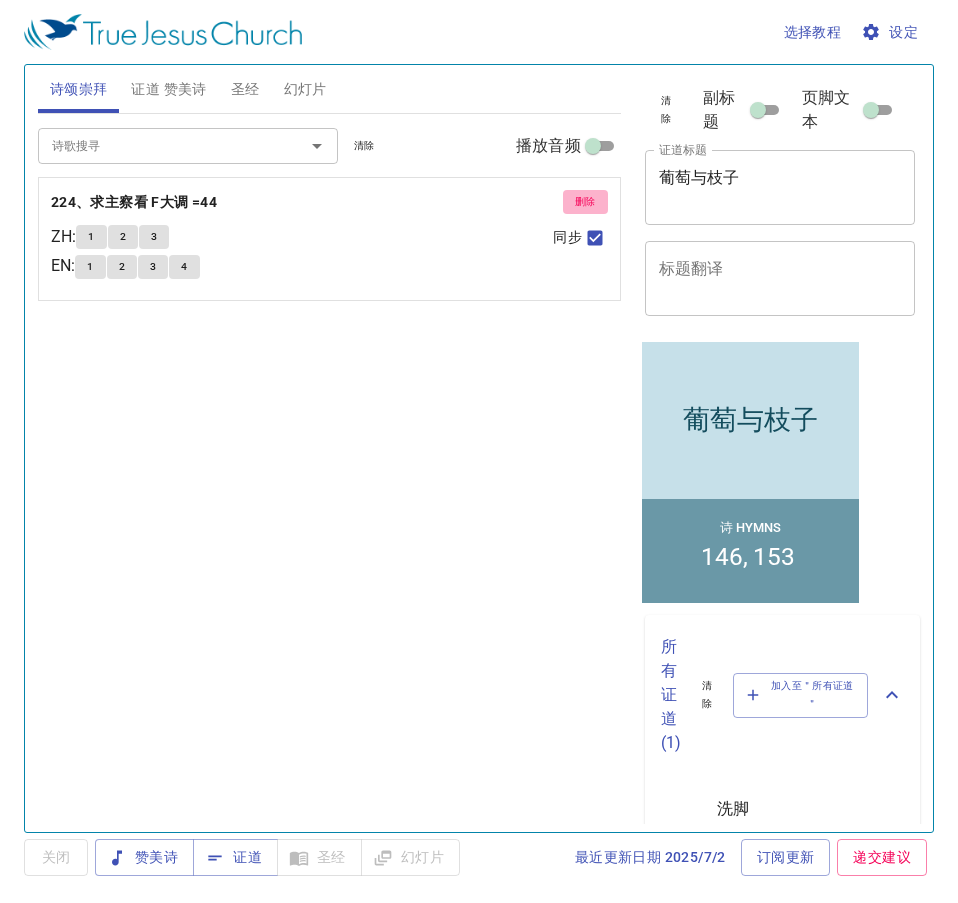click on "删除" at bounding box center [585, 202] 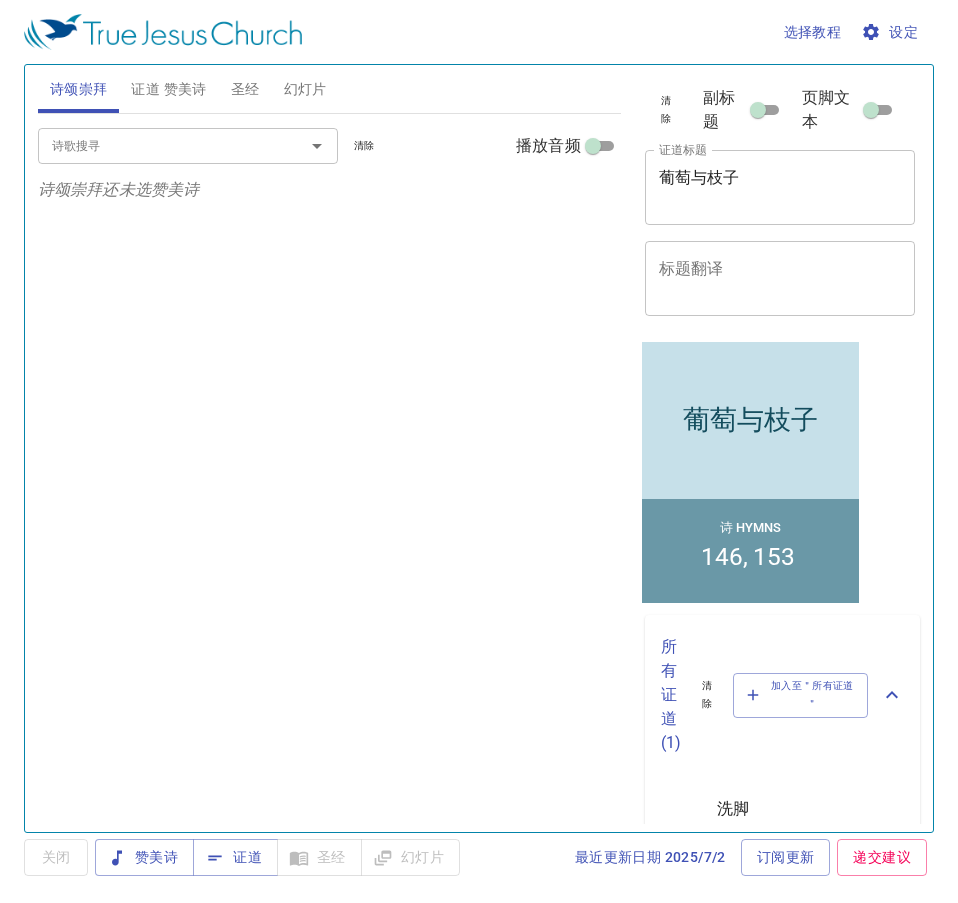 click on "诗歌搜寻" at bounding box center (158, 145) 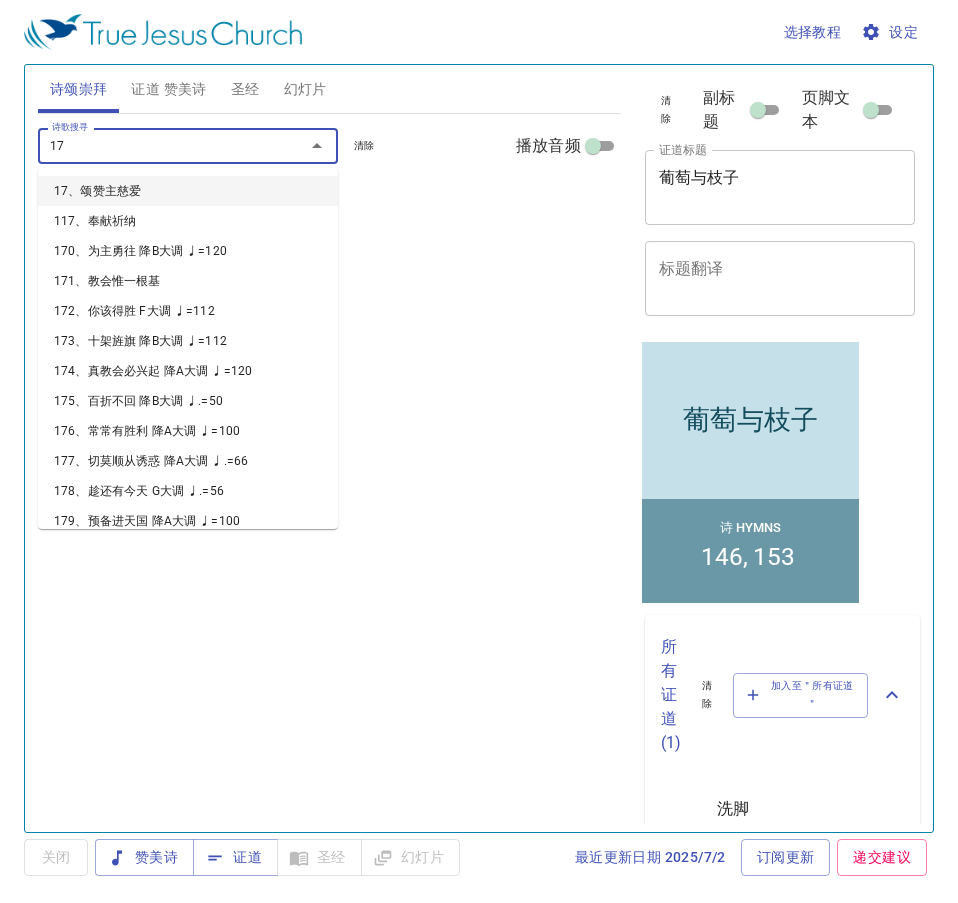 type on "176" 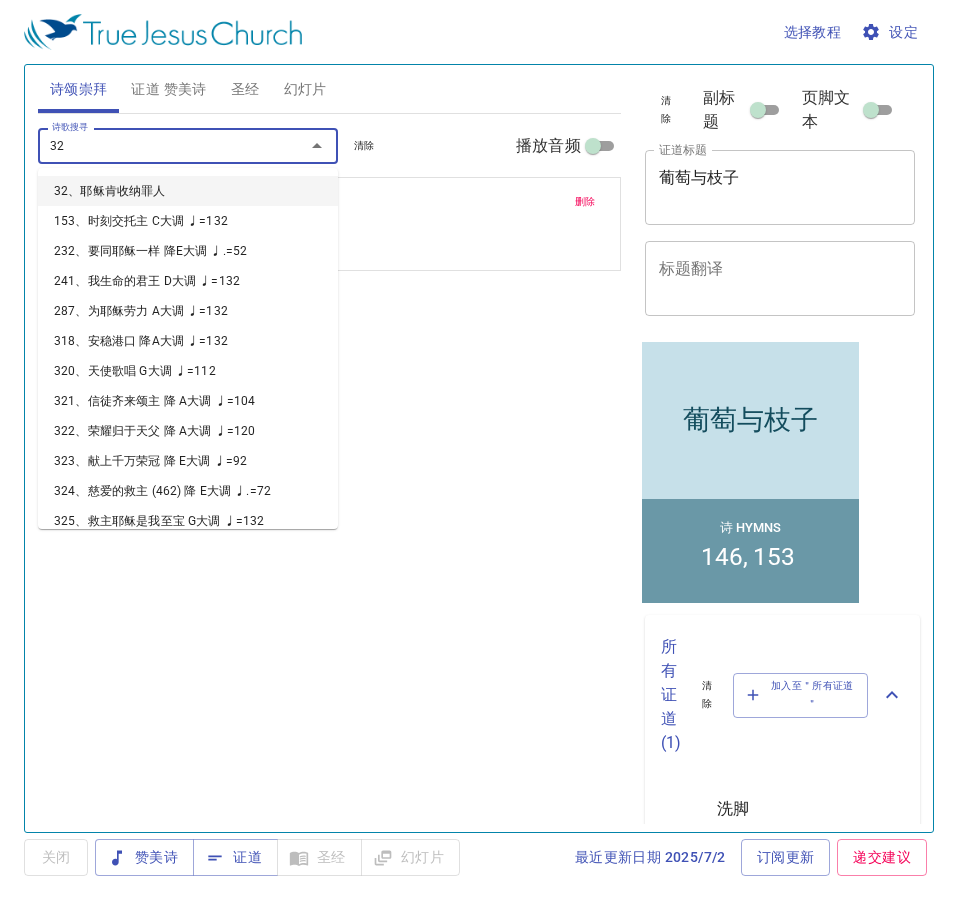 type on "325" 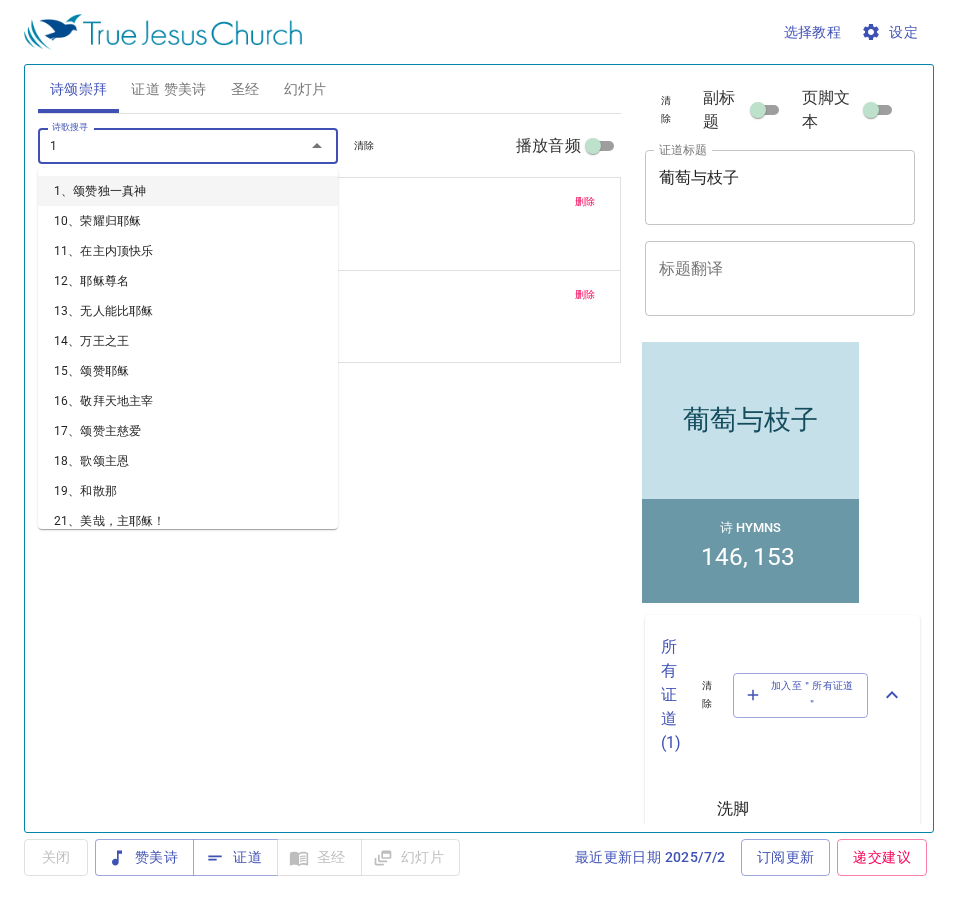 type on "11" 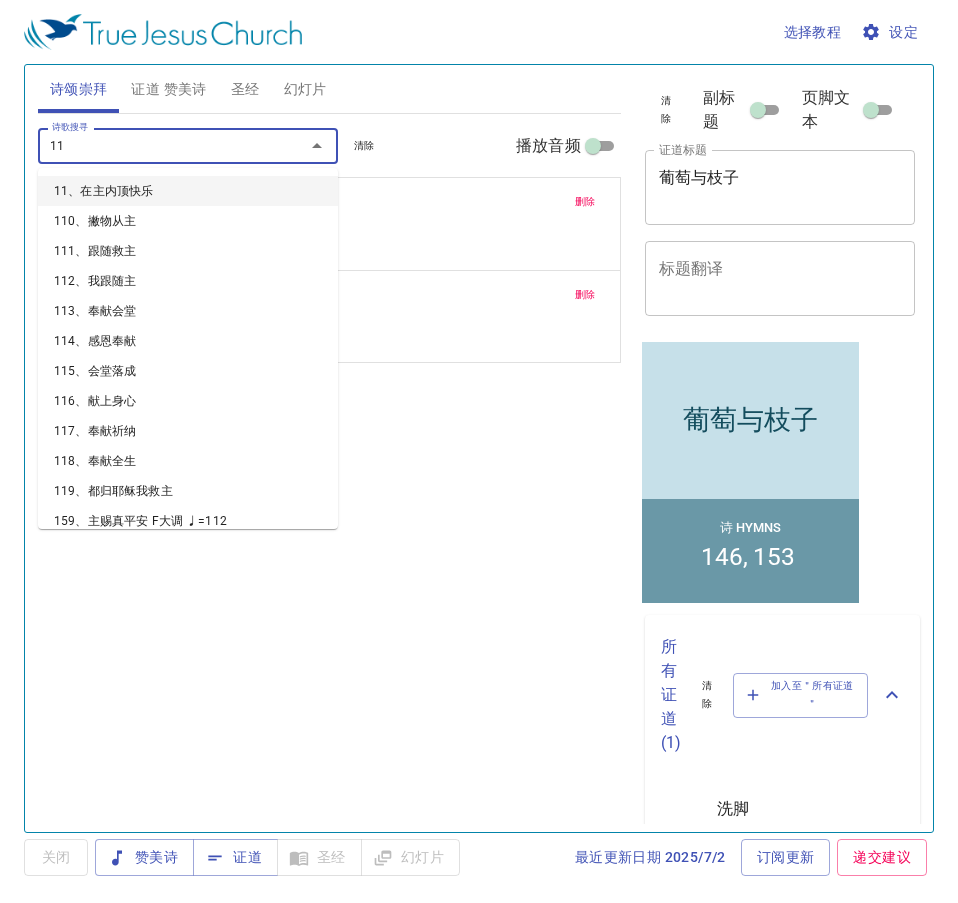 type 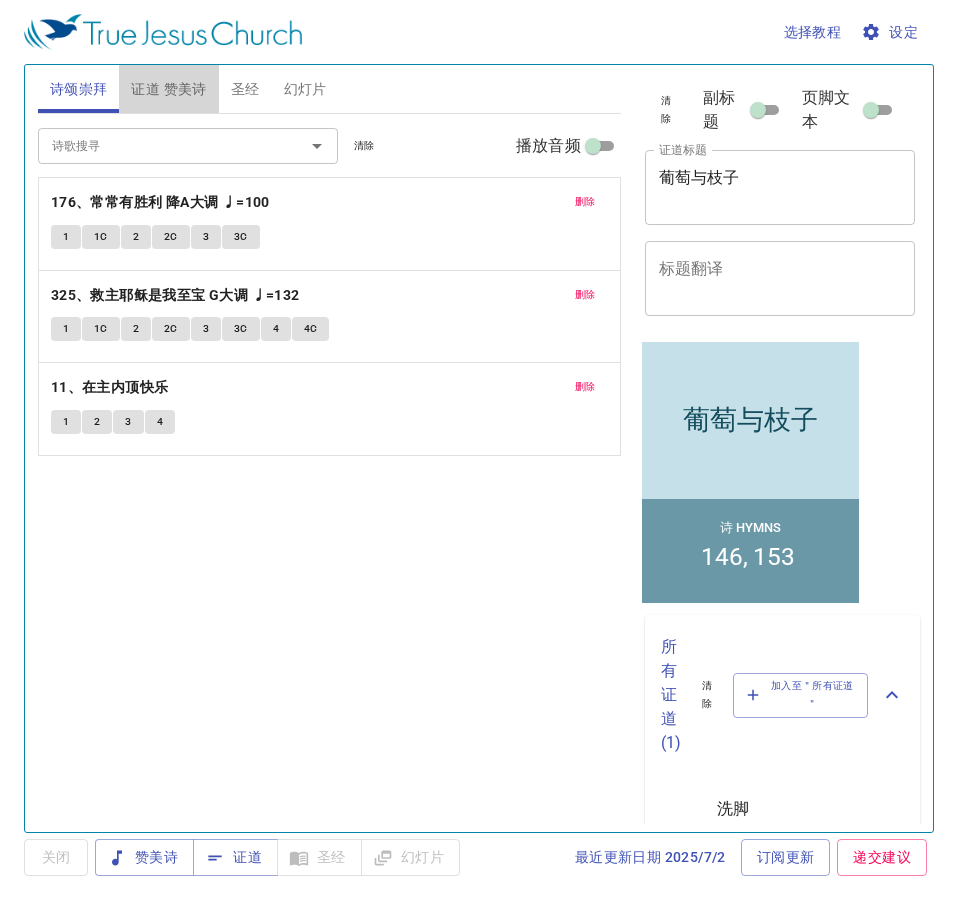 click on "证道 赞美诗" at bounding box center [168, 89] 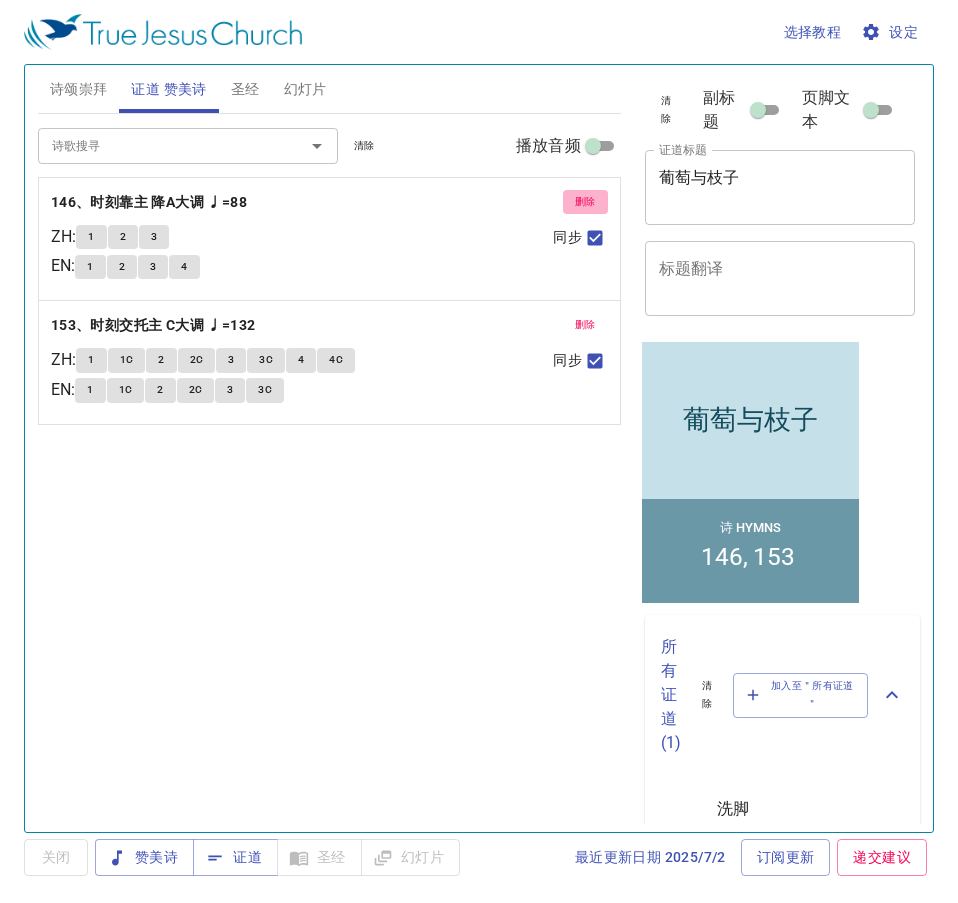 click on "删除" at bounding box center (585, 202) 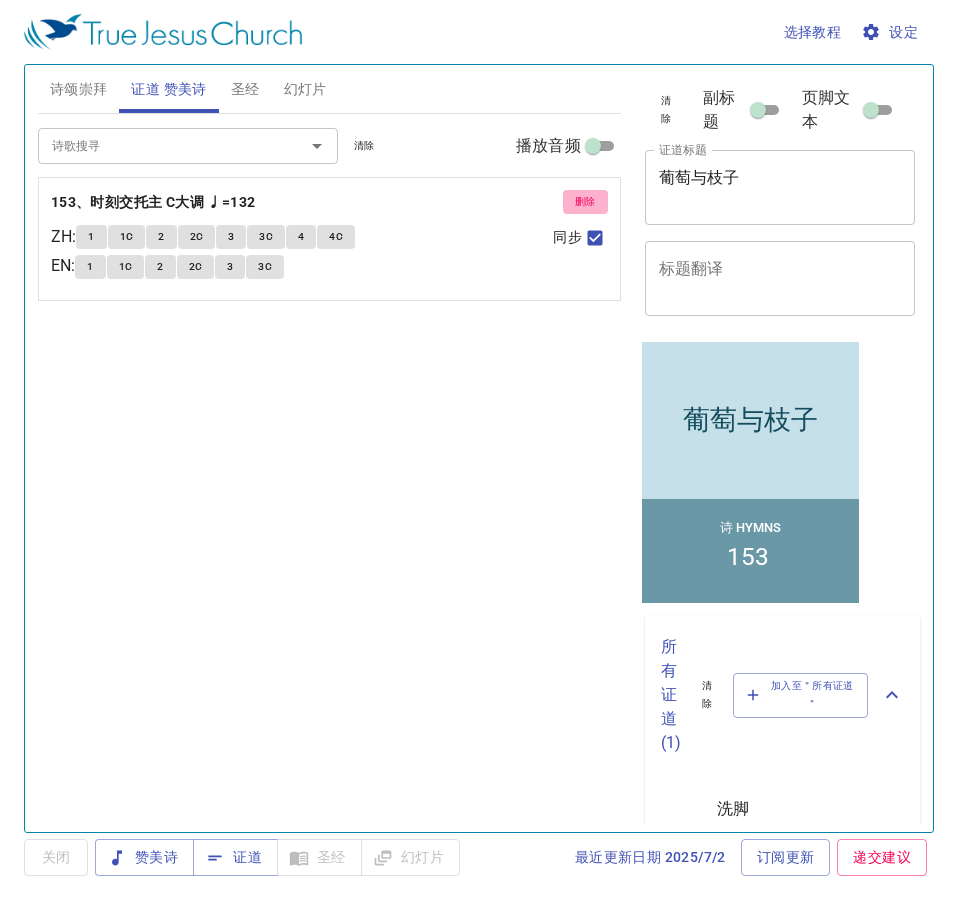 click on "删除" at bounding box center [585, 202] 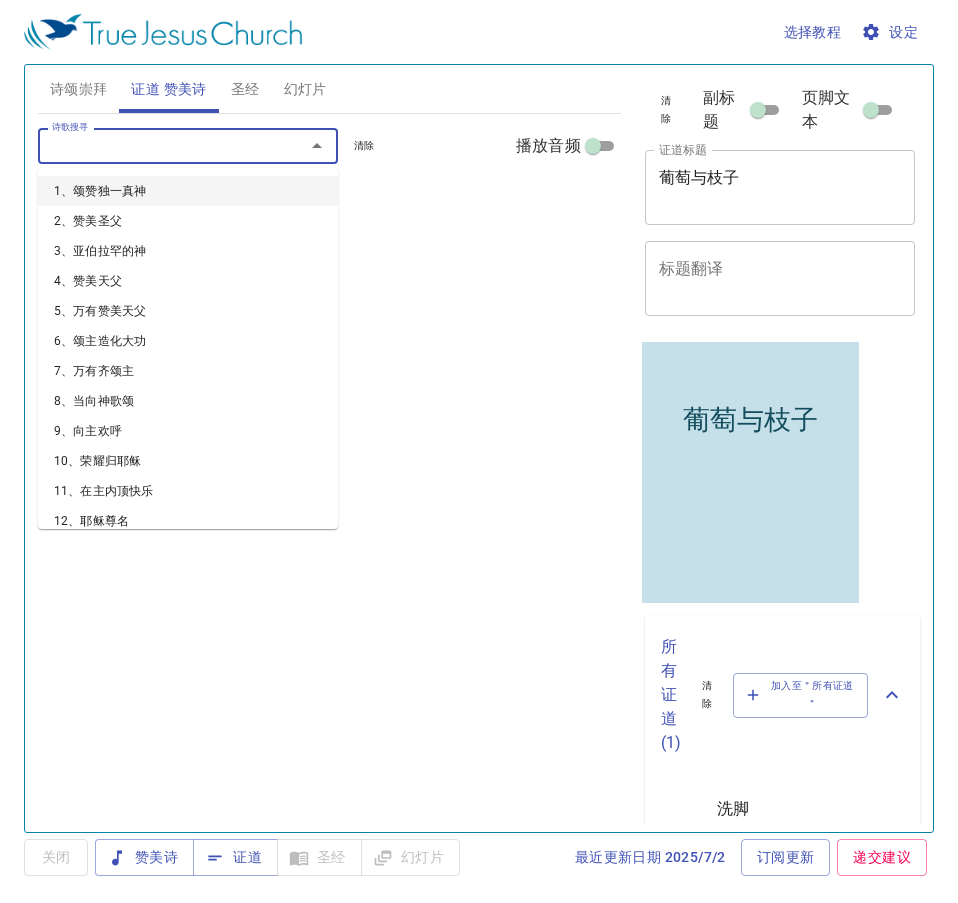 click on "诗歌搜寻" at bounding box center [158, 145] 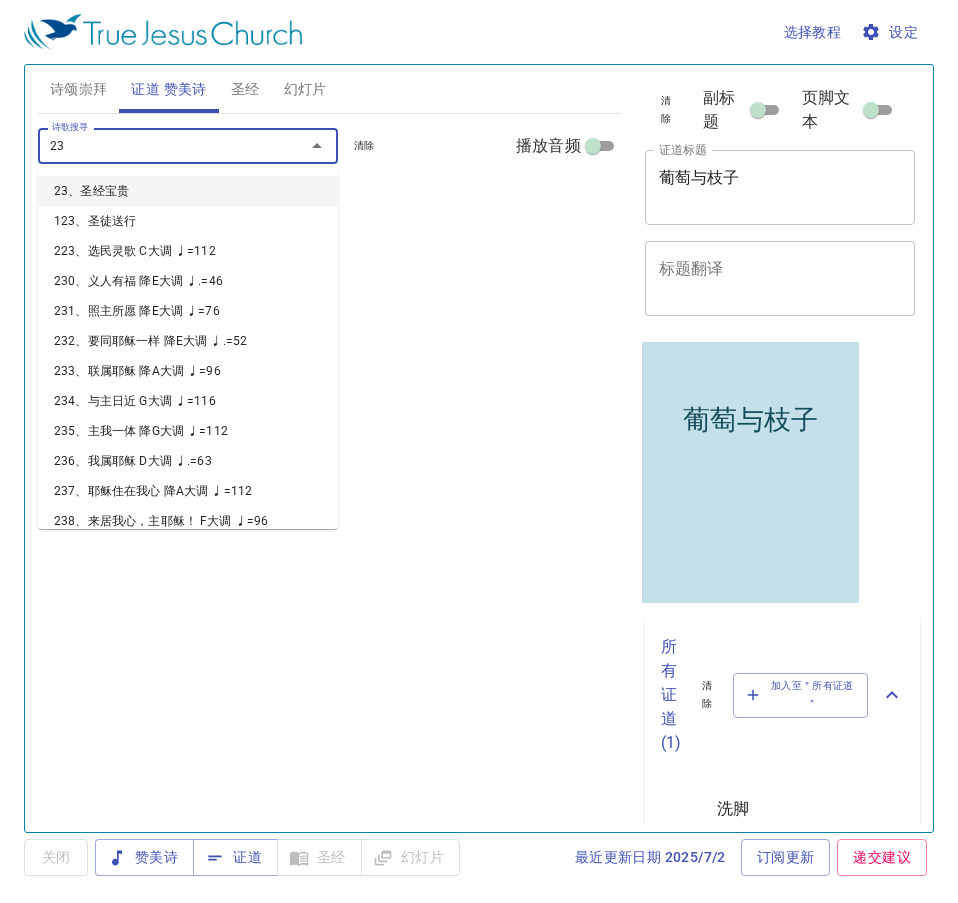 type on "235" 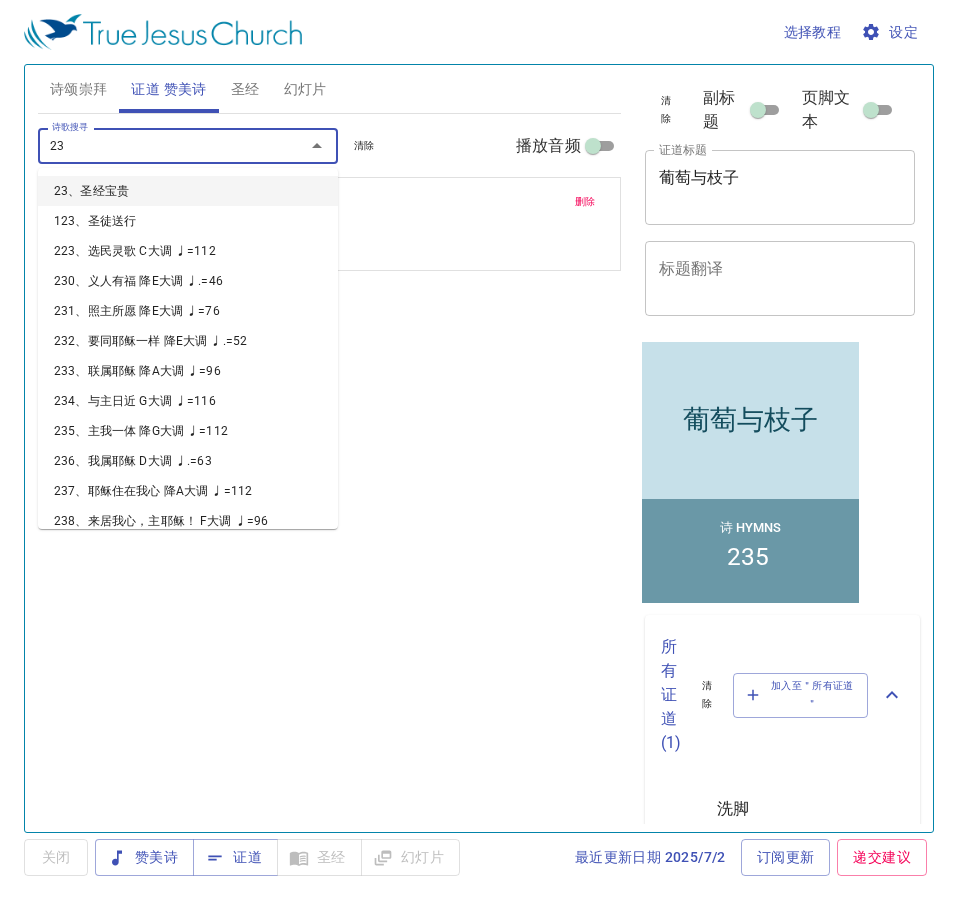 type on "231" 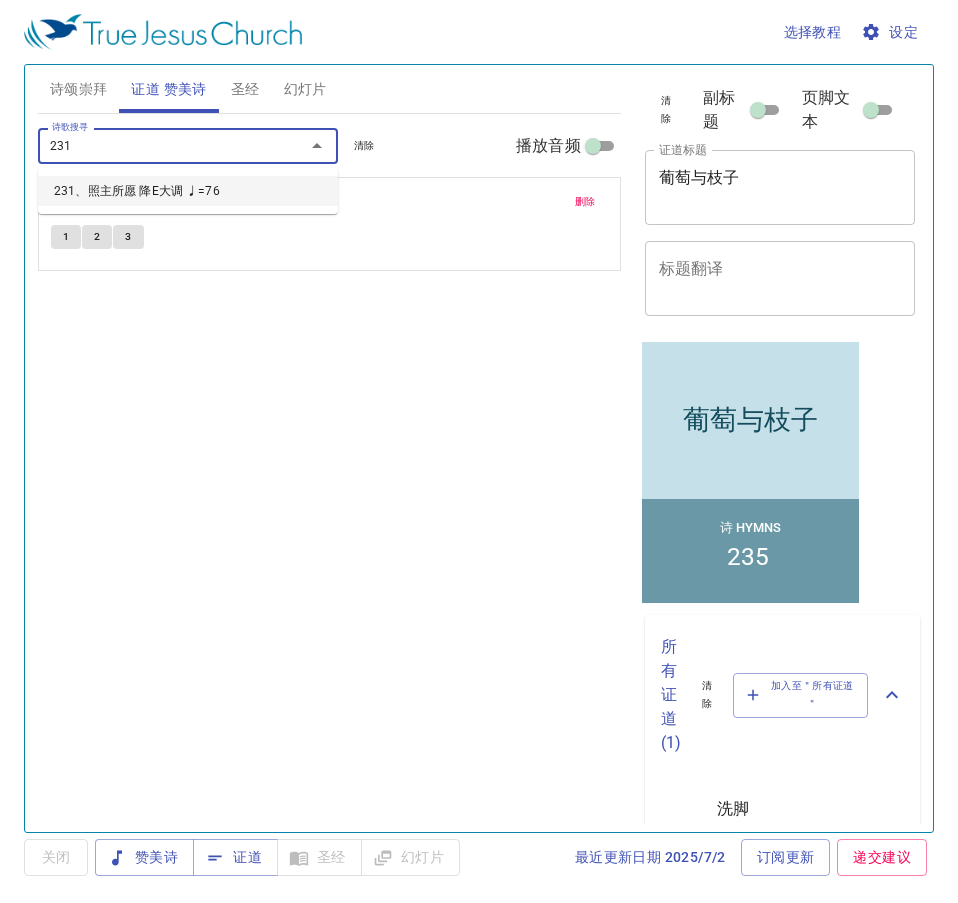 type 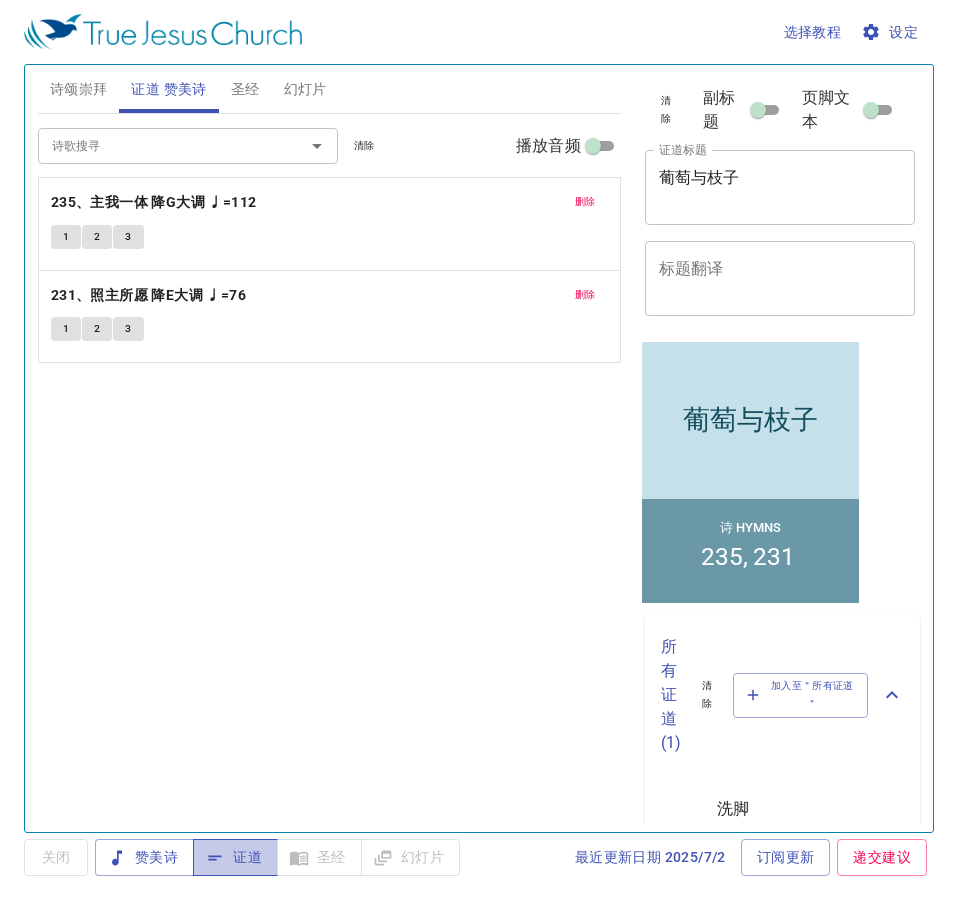 click on "证道" at bounding box center [235, 857] 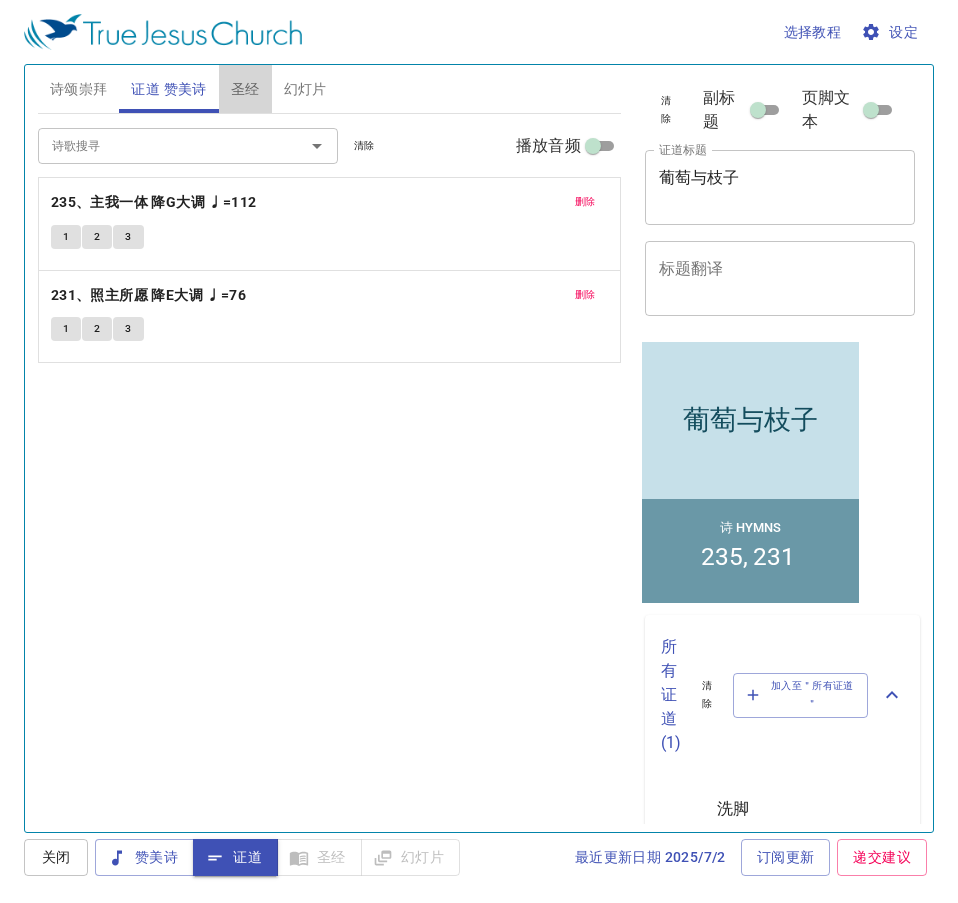 click on "圣经" at bounding box center (245, 89) 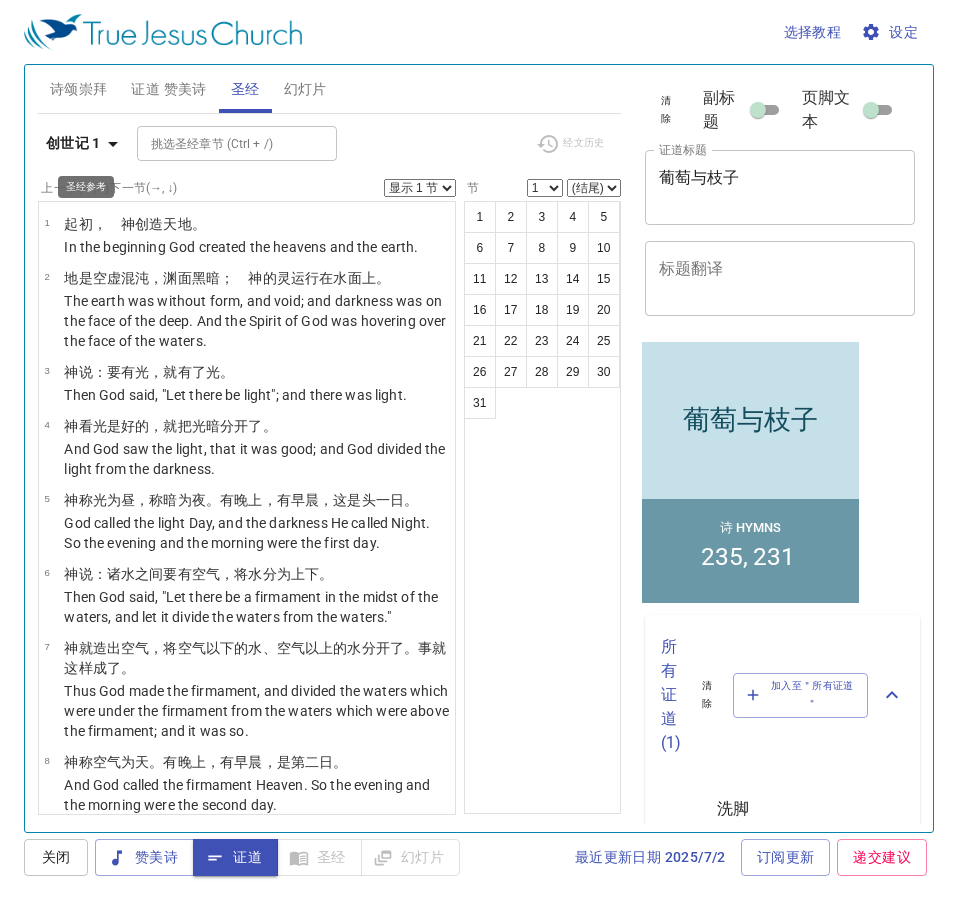 click 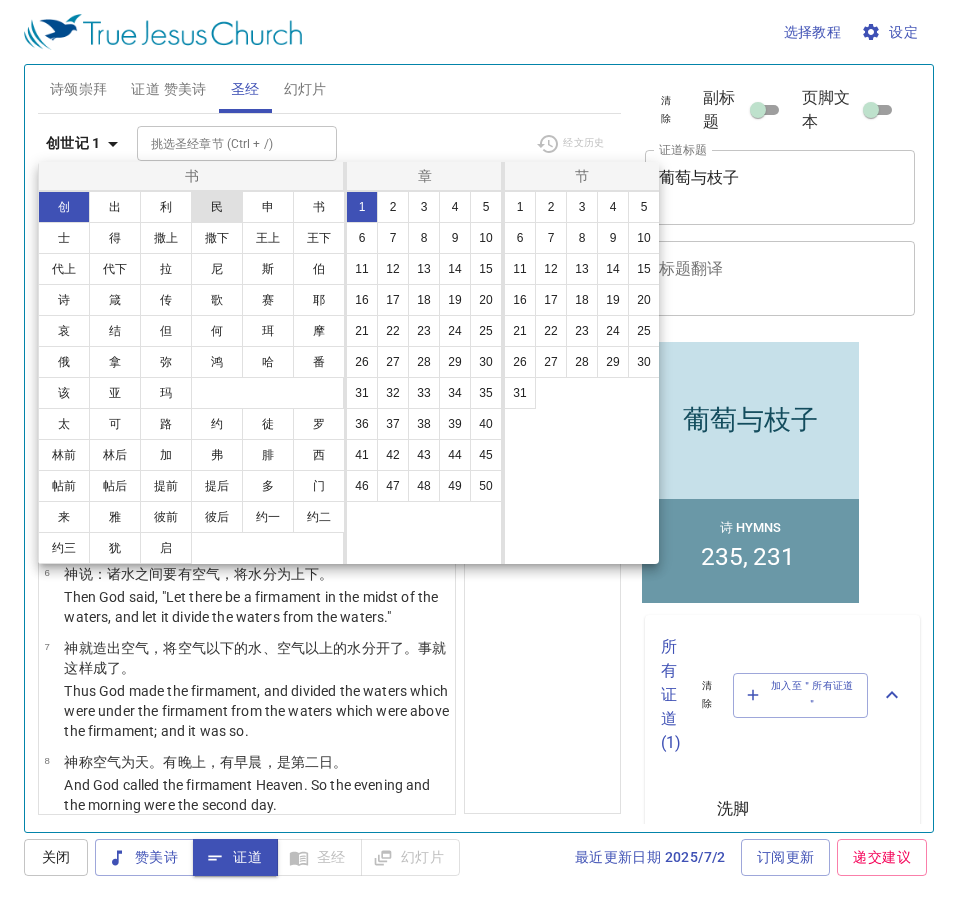 click on "民" at bounding box center [217, 207] 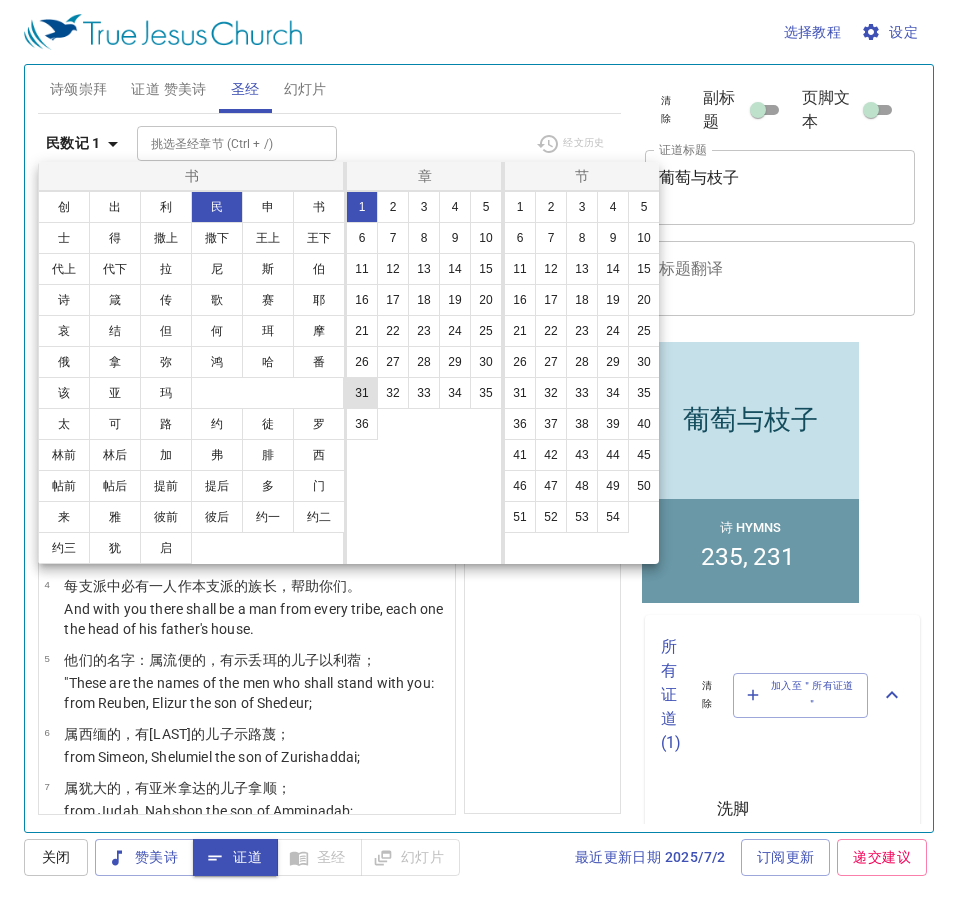 click on "31" at bounding box center (362, 393) 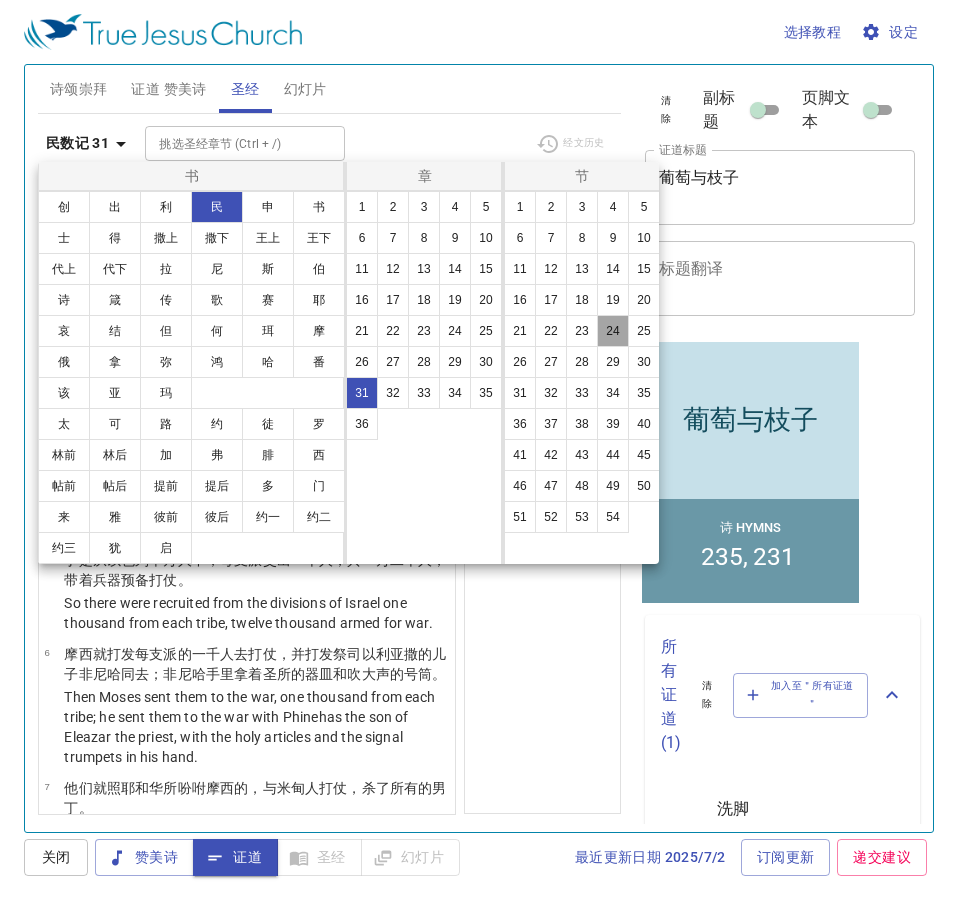 click on "24" at bounding box center [613, 331] 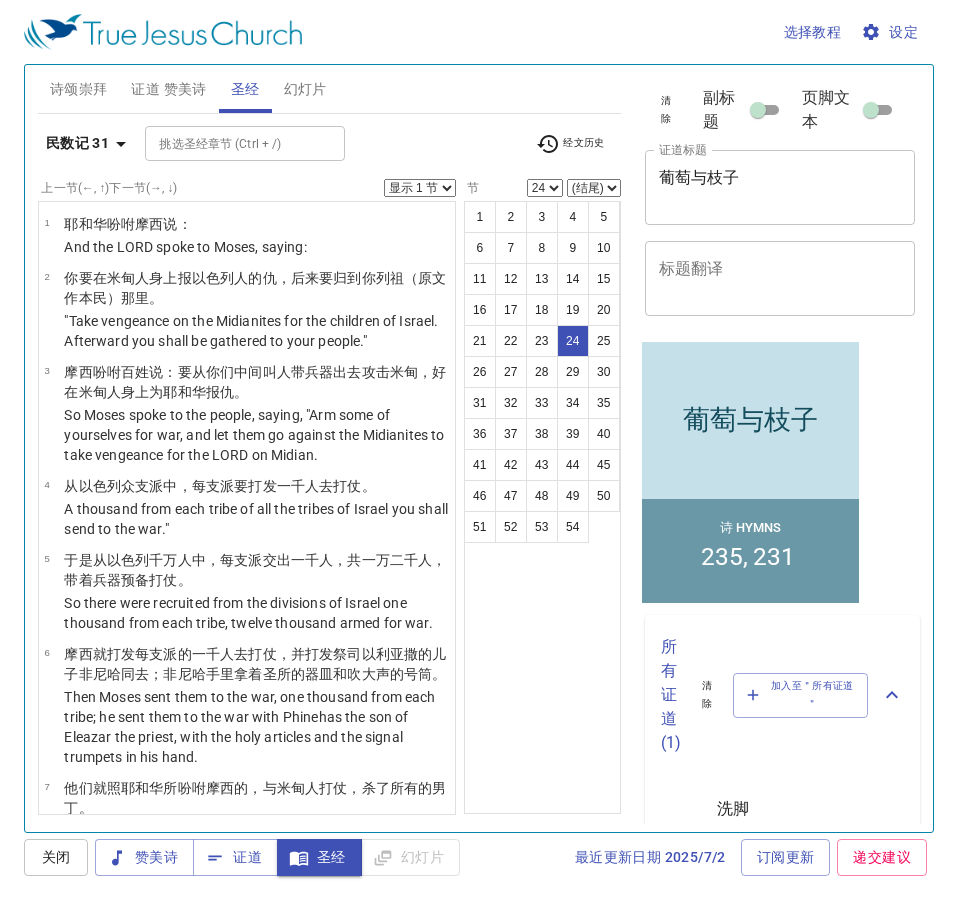 scroll, scrollTop: 2082, scrollLeft: 0, axis: vertical 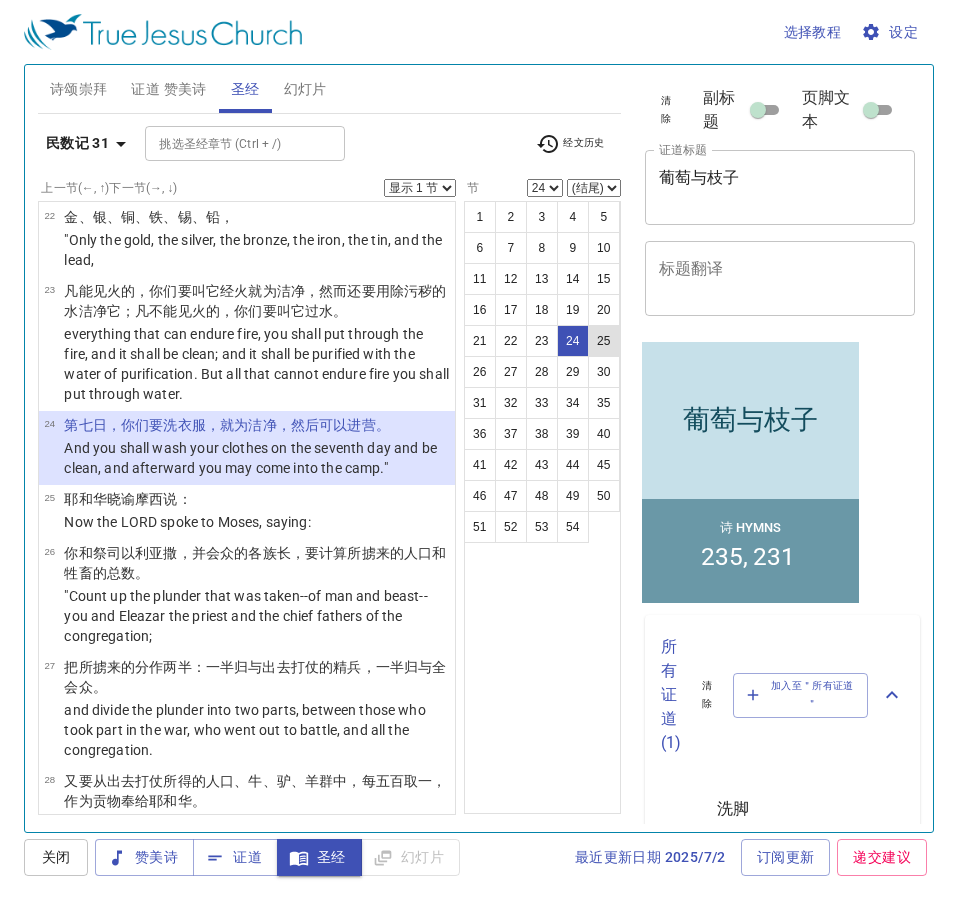 click on "25" at bounding box center (604, 341) 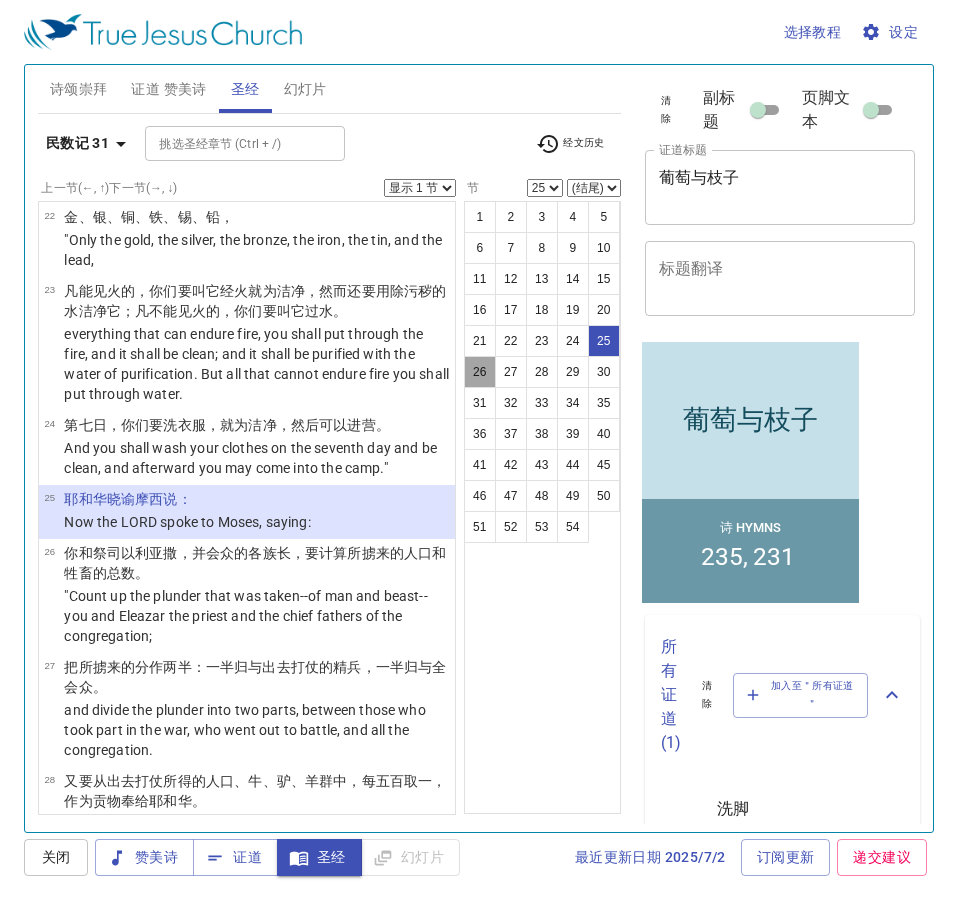 click on "26" at bounding box center [480, 372] 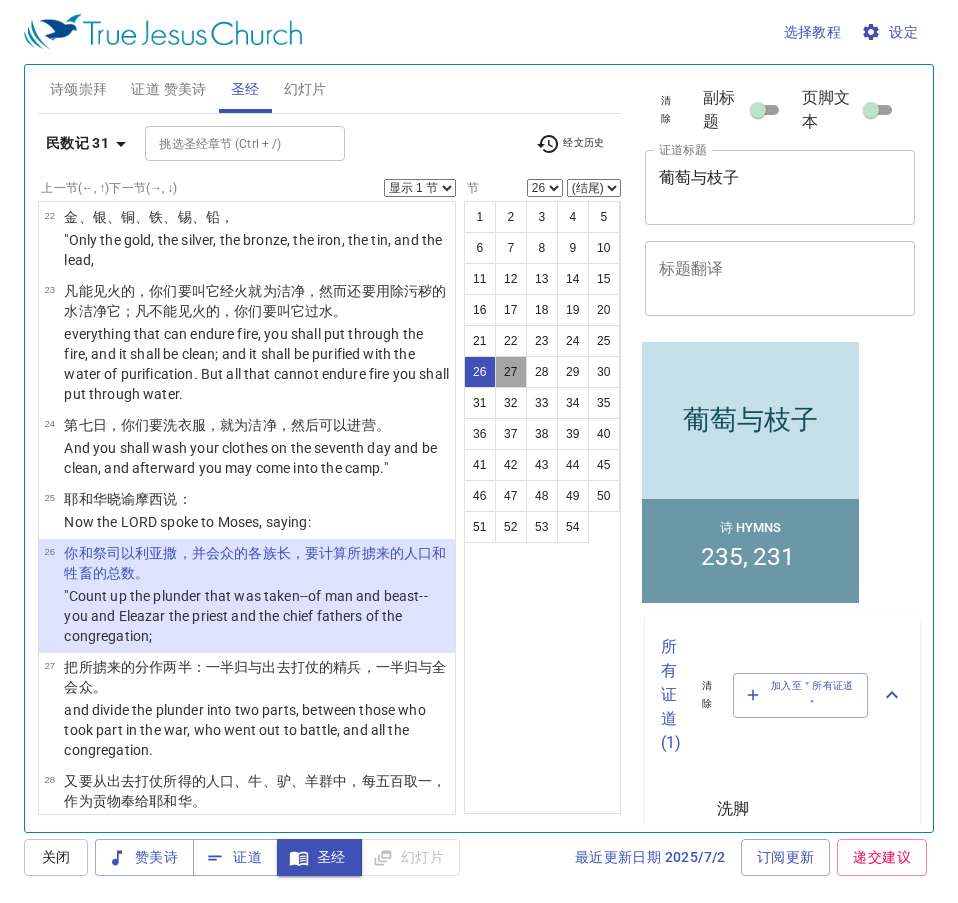 click on "27" at bounding box center (511, 372) 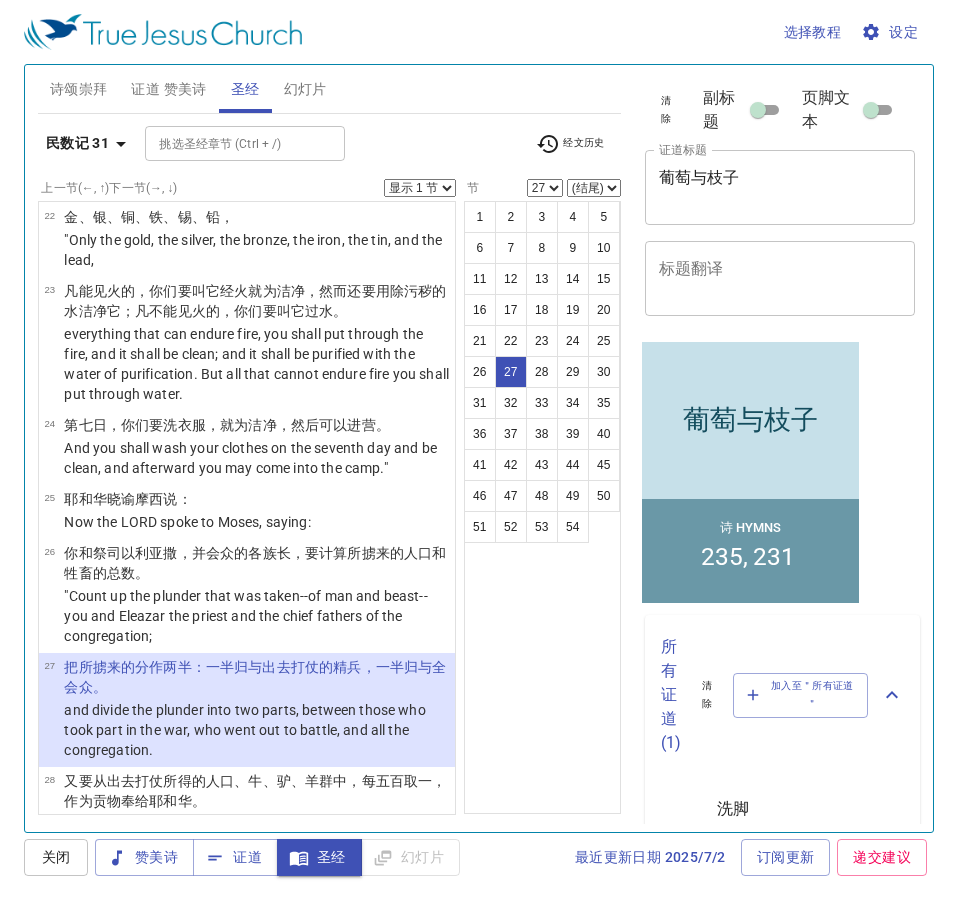 scroll, scrollTop: 2344, scrollLeft: 0, axis: vertical 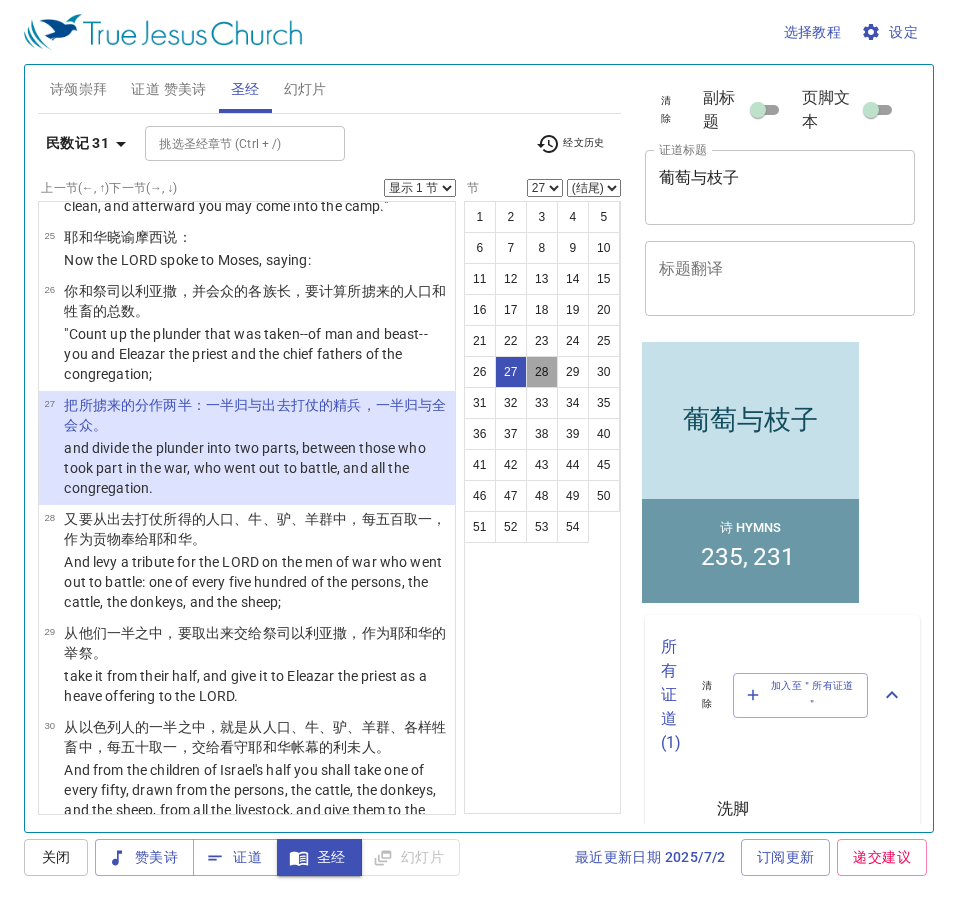 click on "28" at bounding box center (542, 372) 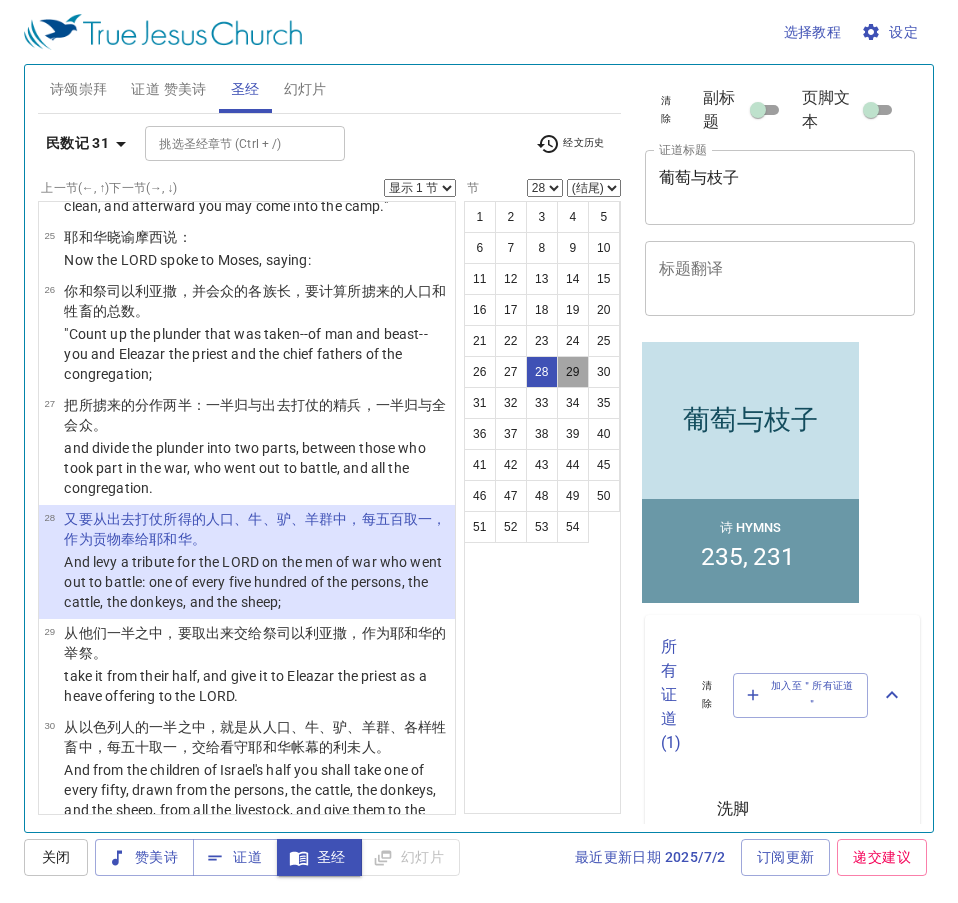 click on "29" at bounding box center (573, 372) 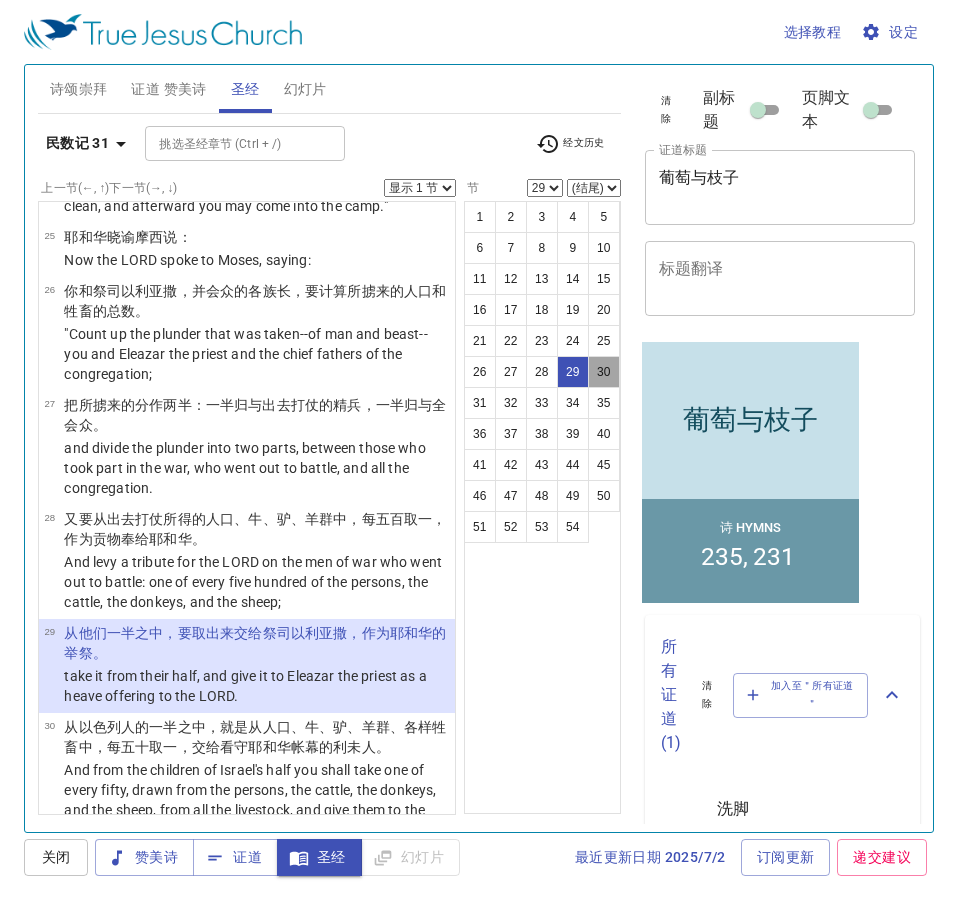 click on "30" at bounding box center [604, 372] 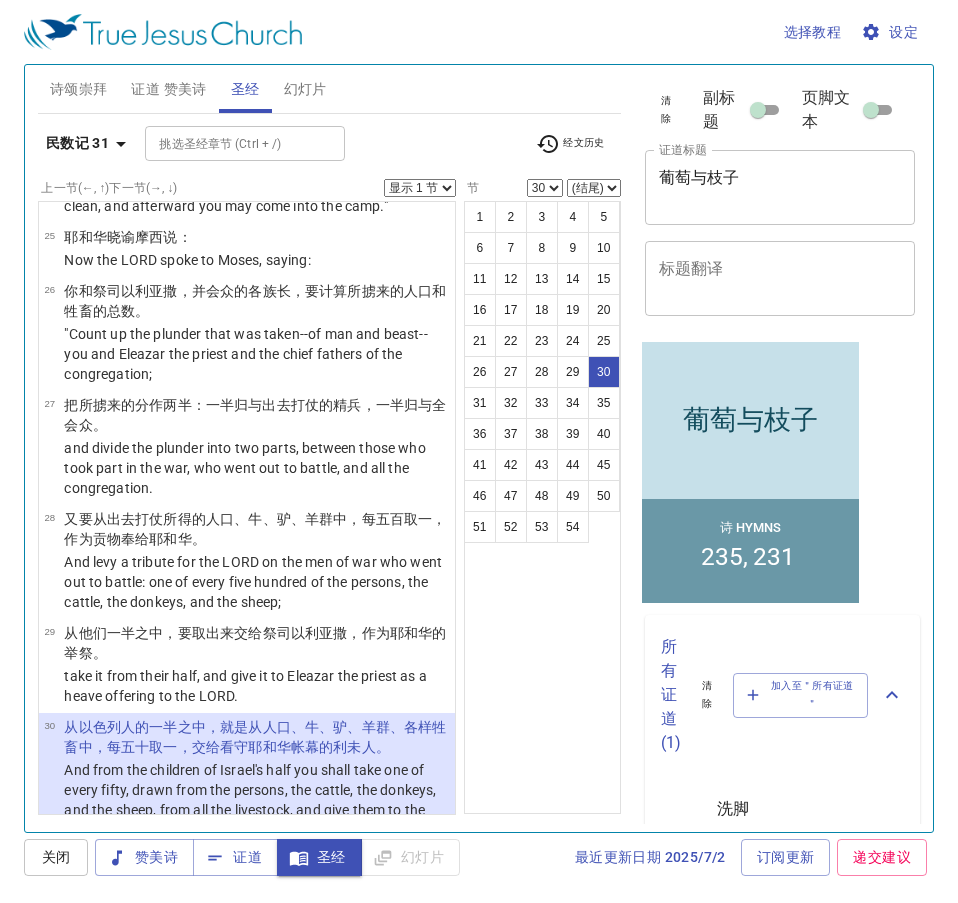 scroll, scrollTop: 2686, scrollLeft: 0, axis: vertical 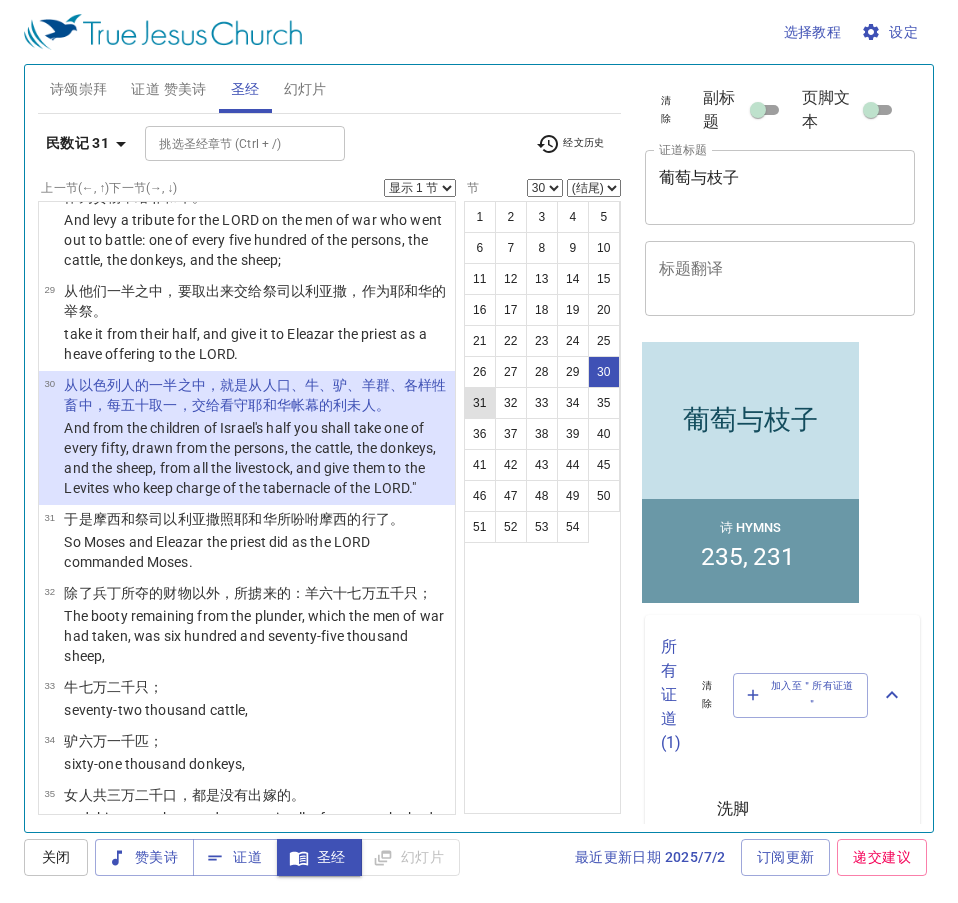 click on "31" at bounding box center [480, 403] 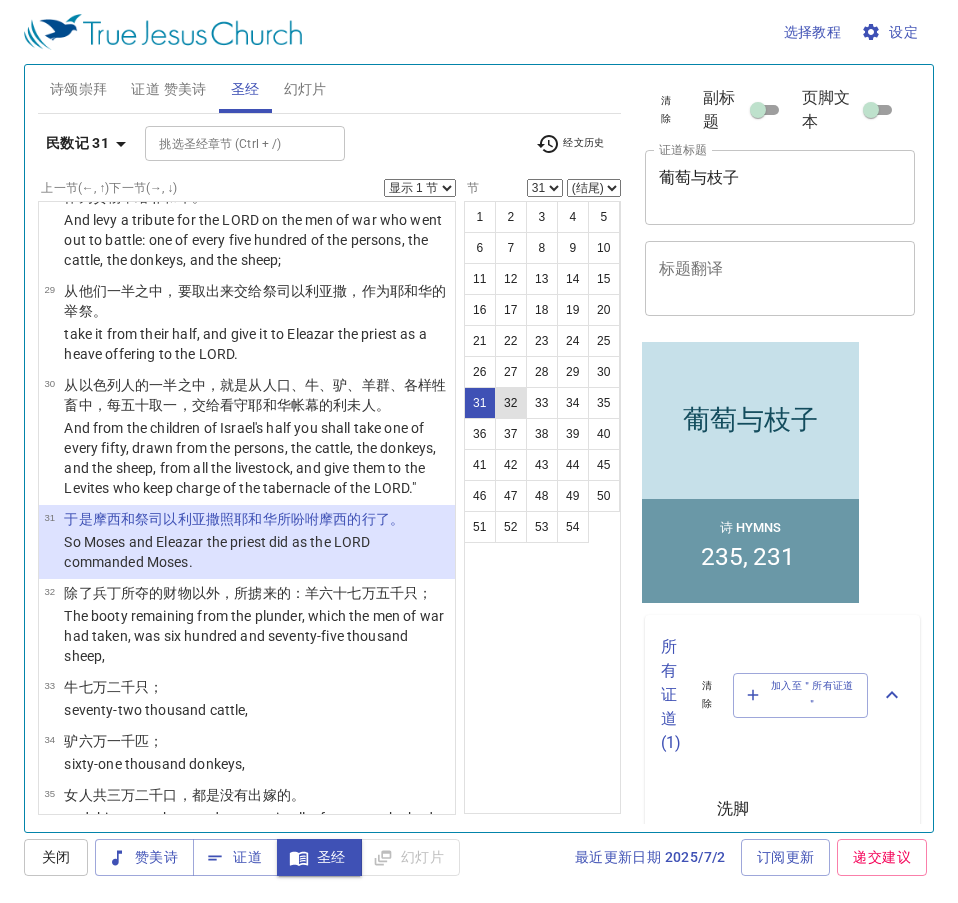 click on "32" at bounding box center [511, 403] 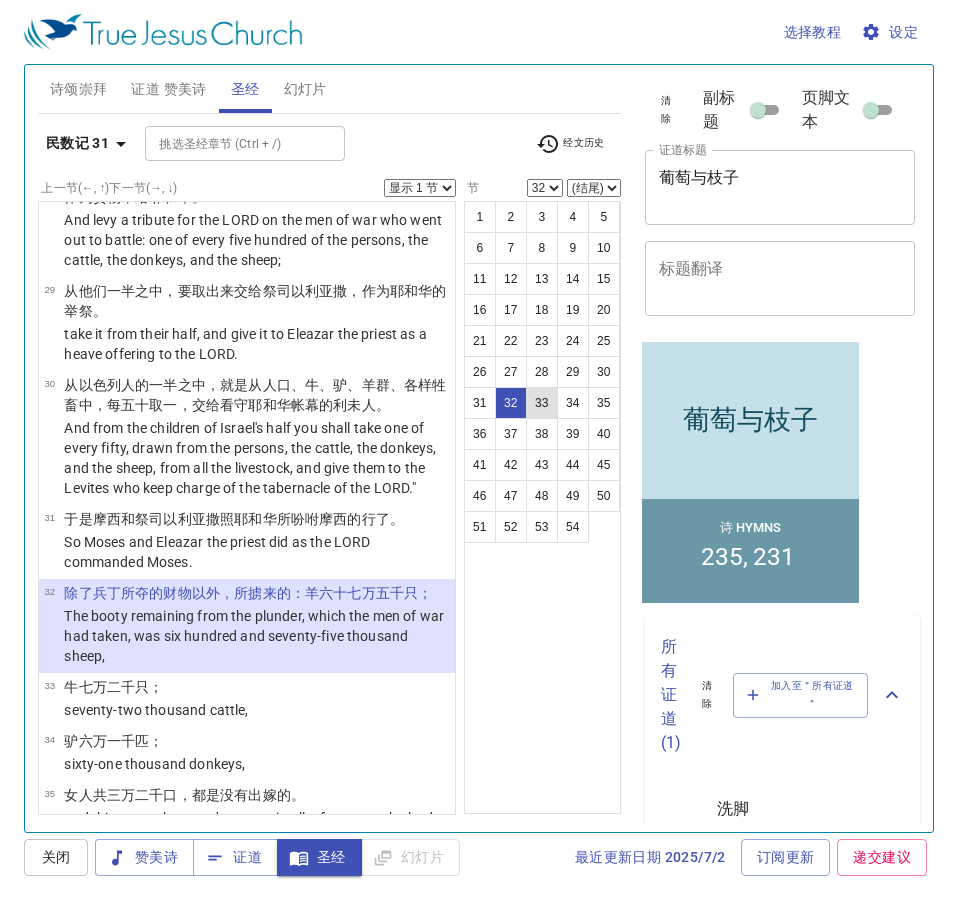 click on "33" at bounding box center (542, 403) 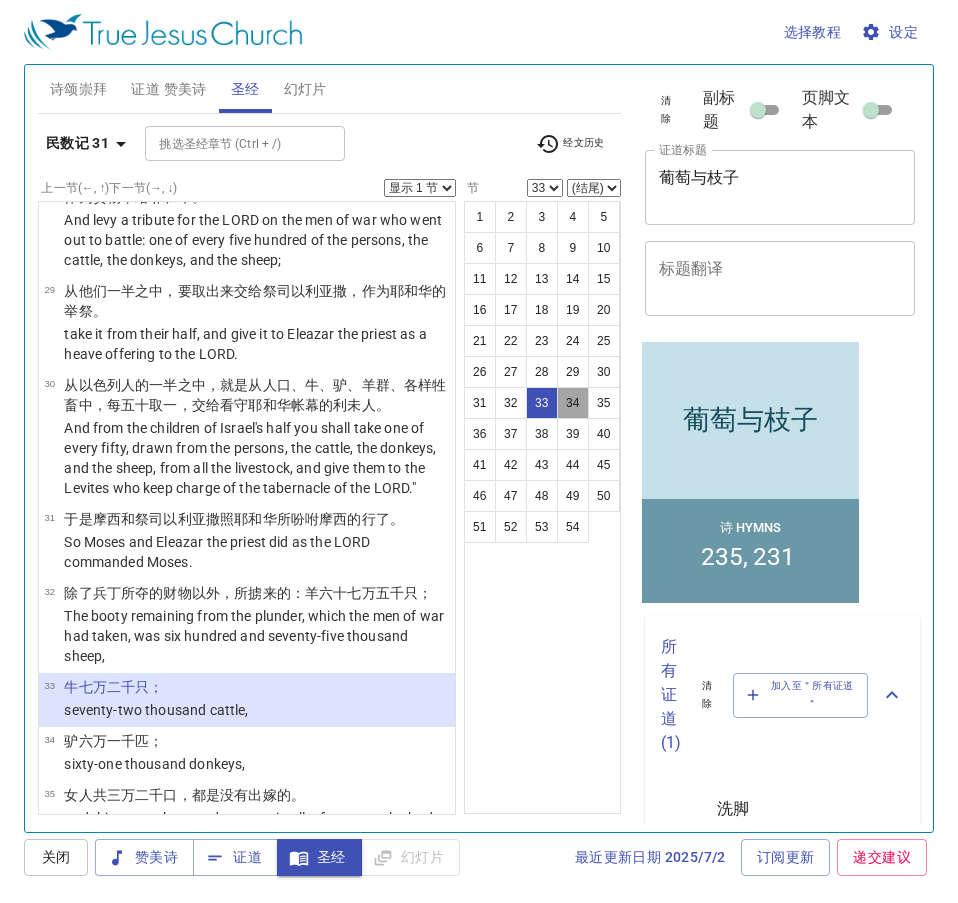 click on "34" at bounding box center (573, 403) 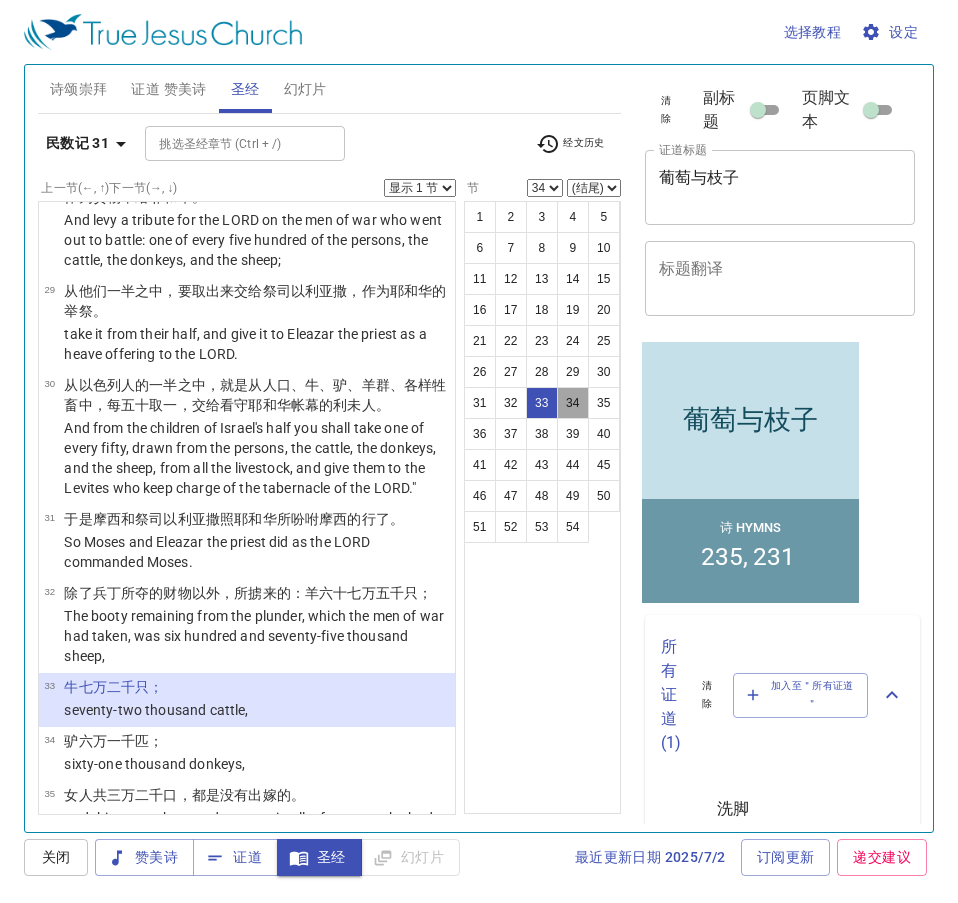 scroll, scrollTop: 3012, scrollLeft: 0, axis: vertical 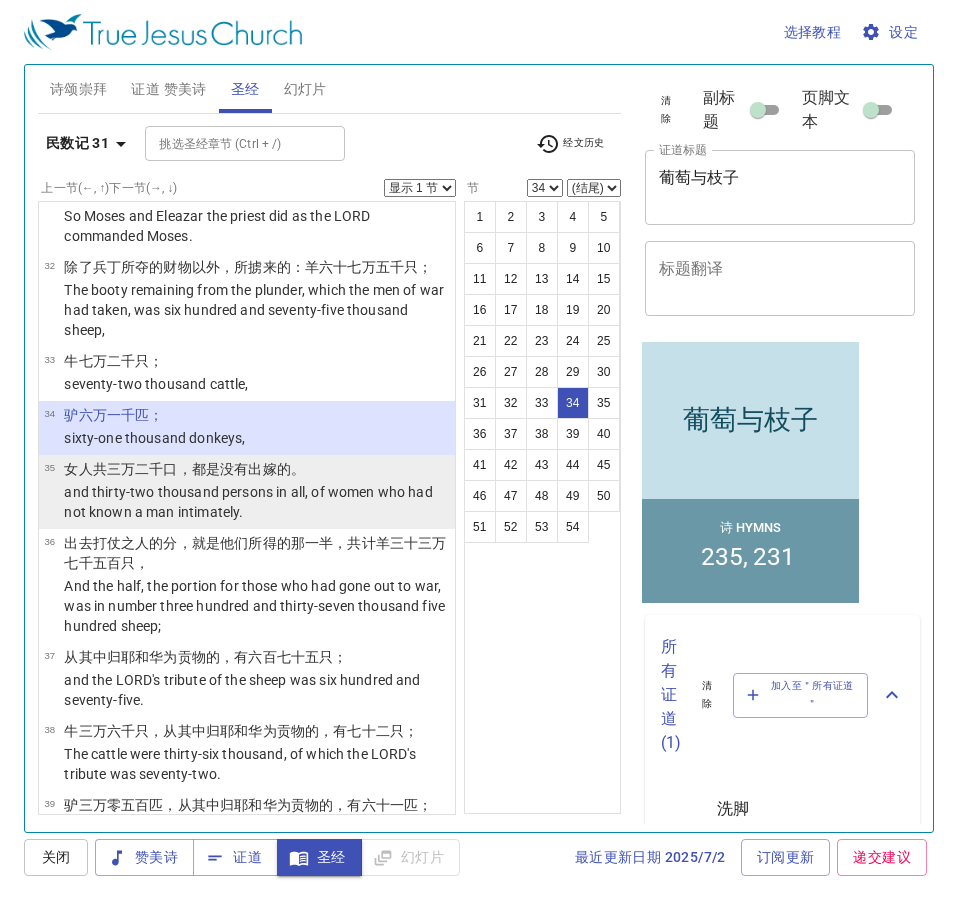 click on "女人 共 三万二千 口 ，都是没有出嫁的 。" at bounding box center (256, 469) 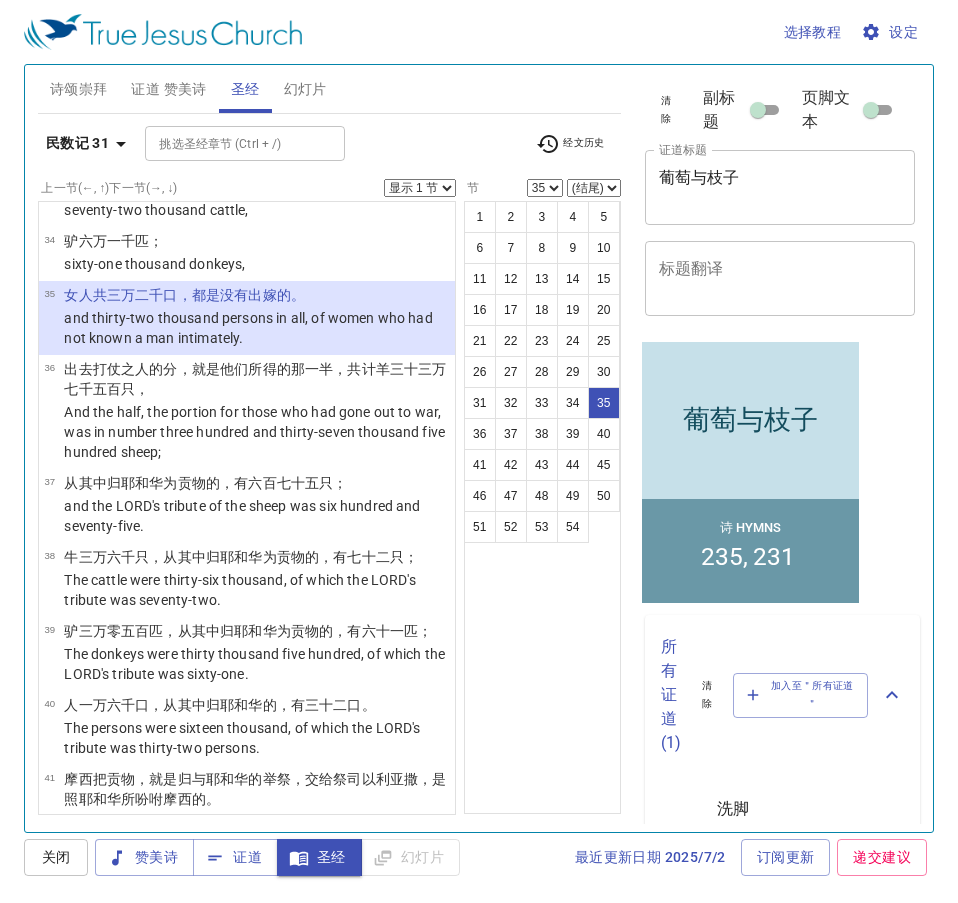 scroll, scrollTop: 3212, scrollLeft: 0, axis: vertical 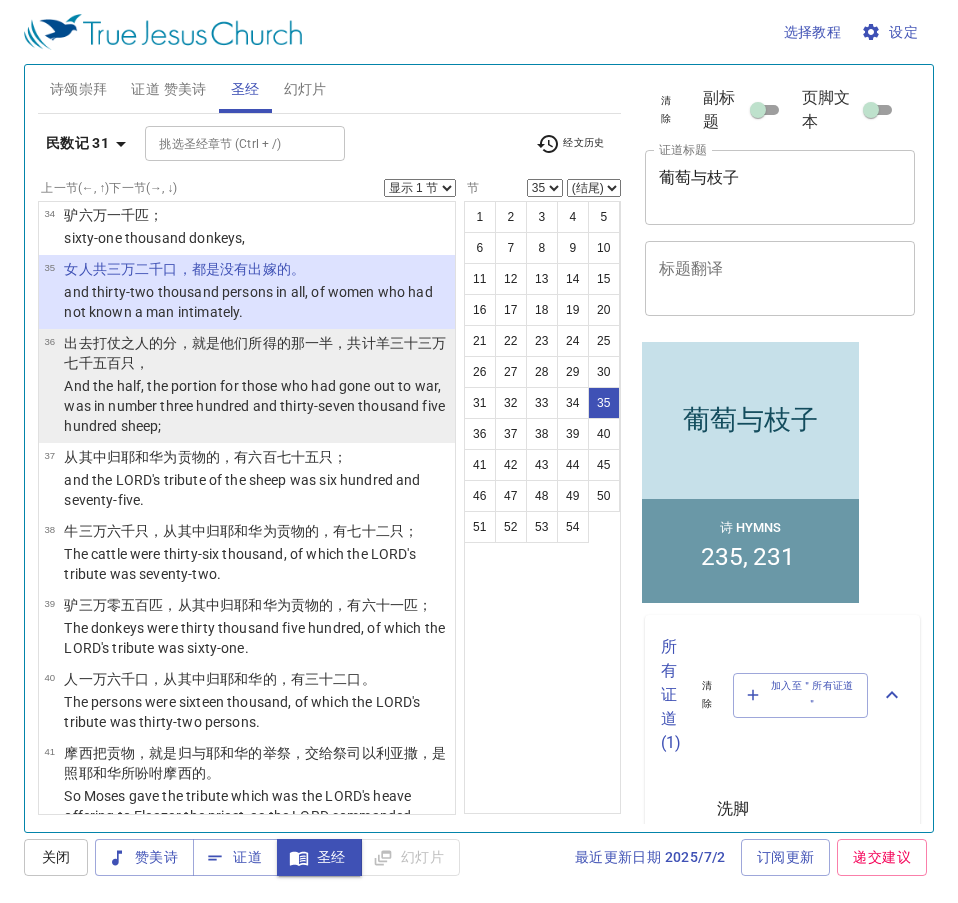 click on "，就是他们所得的那一半 ，共计 羊 三十三万七千五百只 ，" at bounding box center (255, 353) 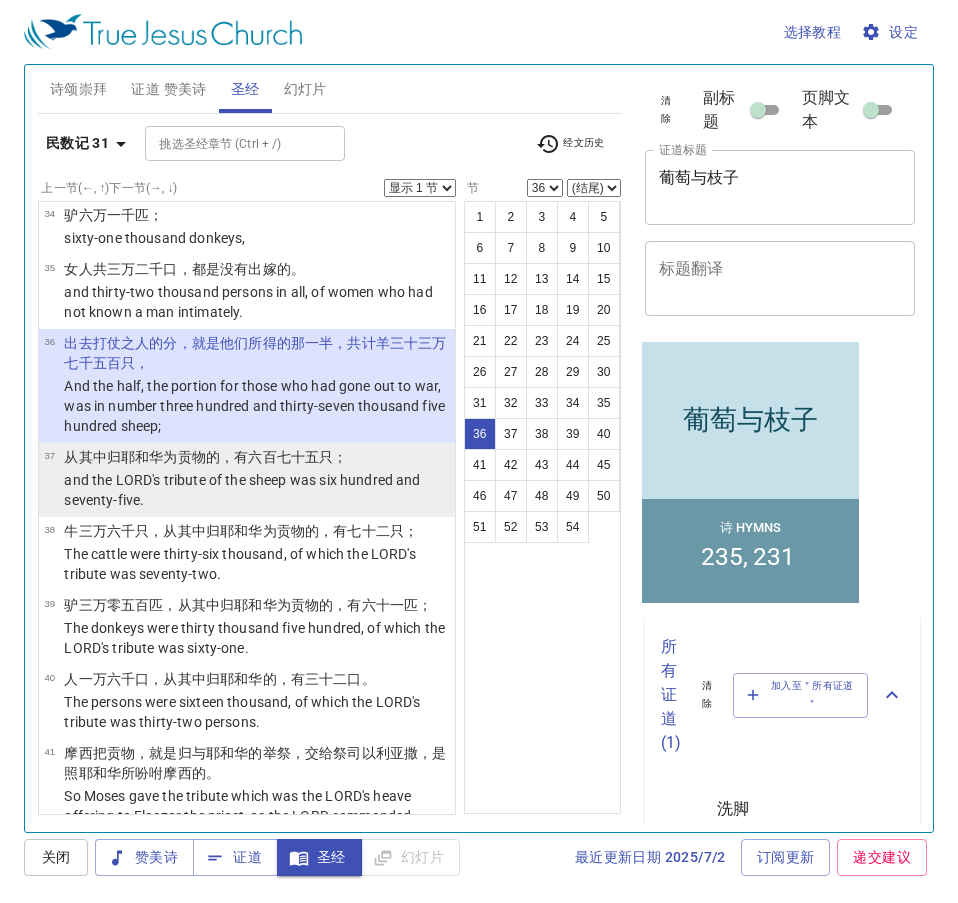 click on "只；" at bounding box center [333, 457] 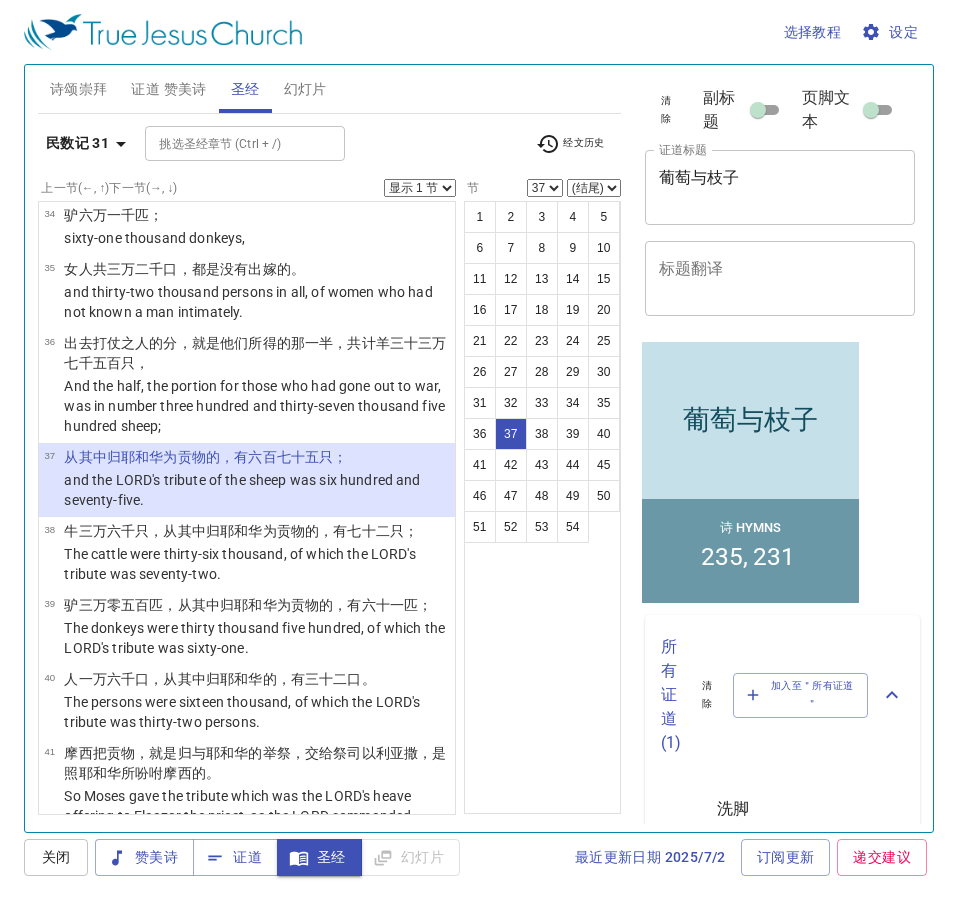 scroll, scrollTop: 3312, scrollLeft: 0, axis: vertical 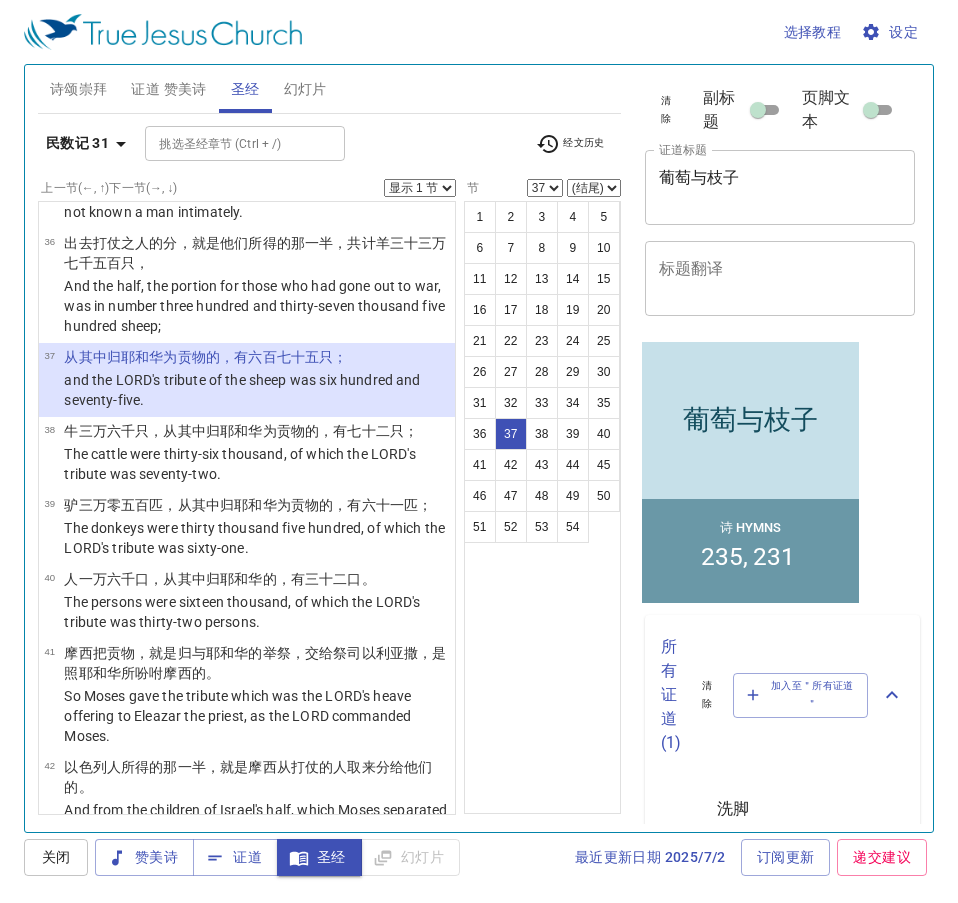 click on "The cattle were thirty-six thousand, of which the LORD's tribute was seventy-two." at bounding box center [256, 464] 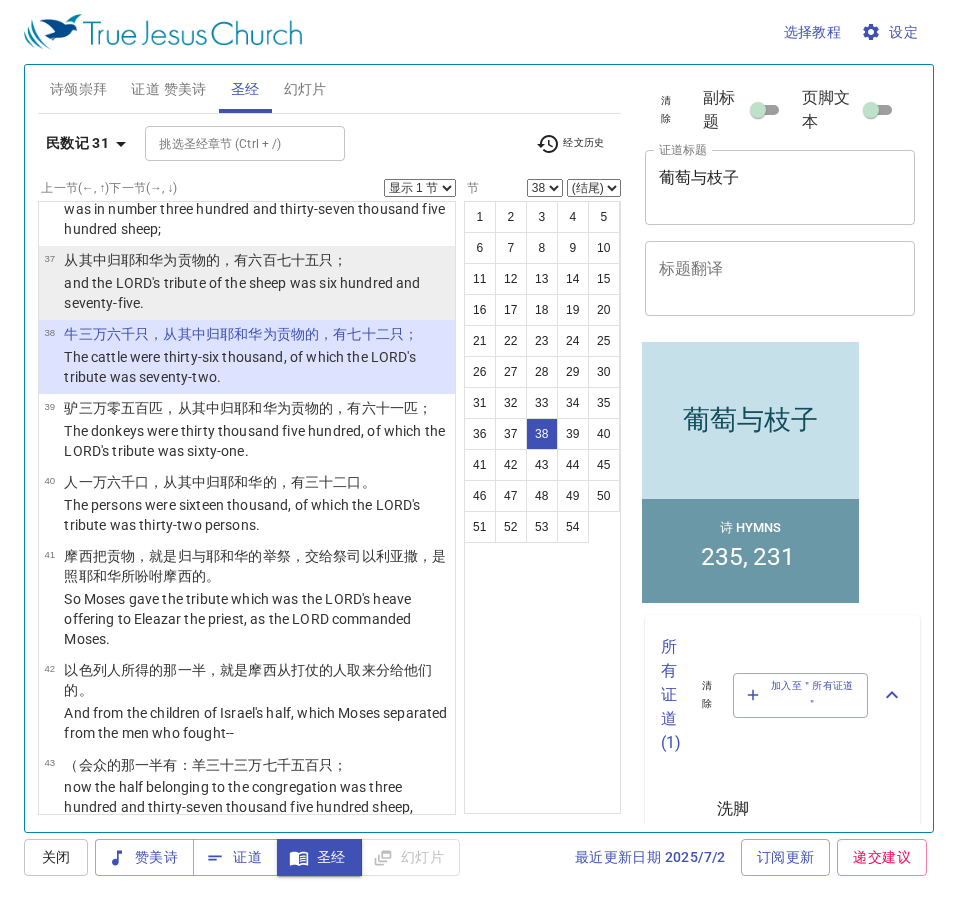 scroll, scrollTop: 3412, scrollLeft: 0, axis: vertical 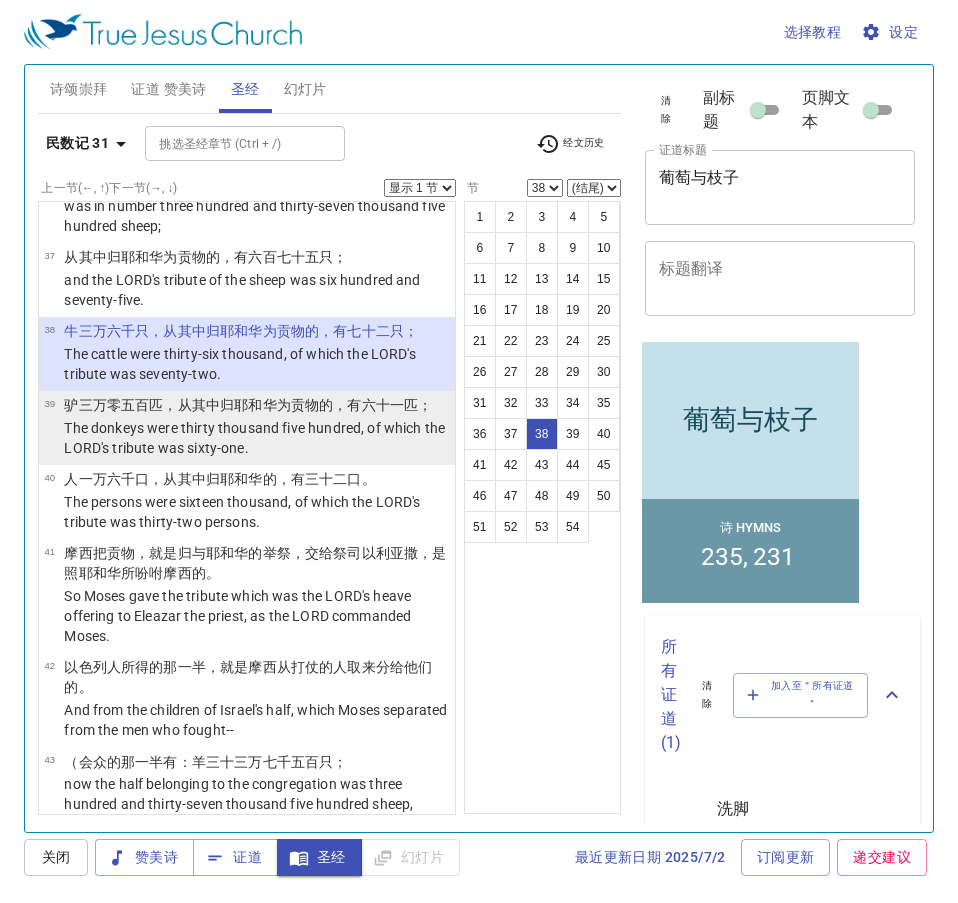 click on "The donkeys were thirty thousand five hundred, of which the LORD's tribute was sixty-one." at bounding box center (256, 438) 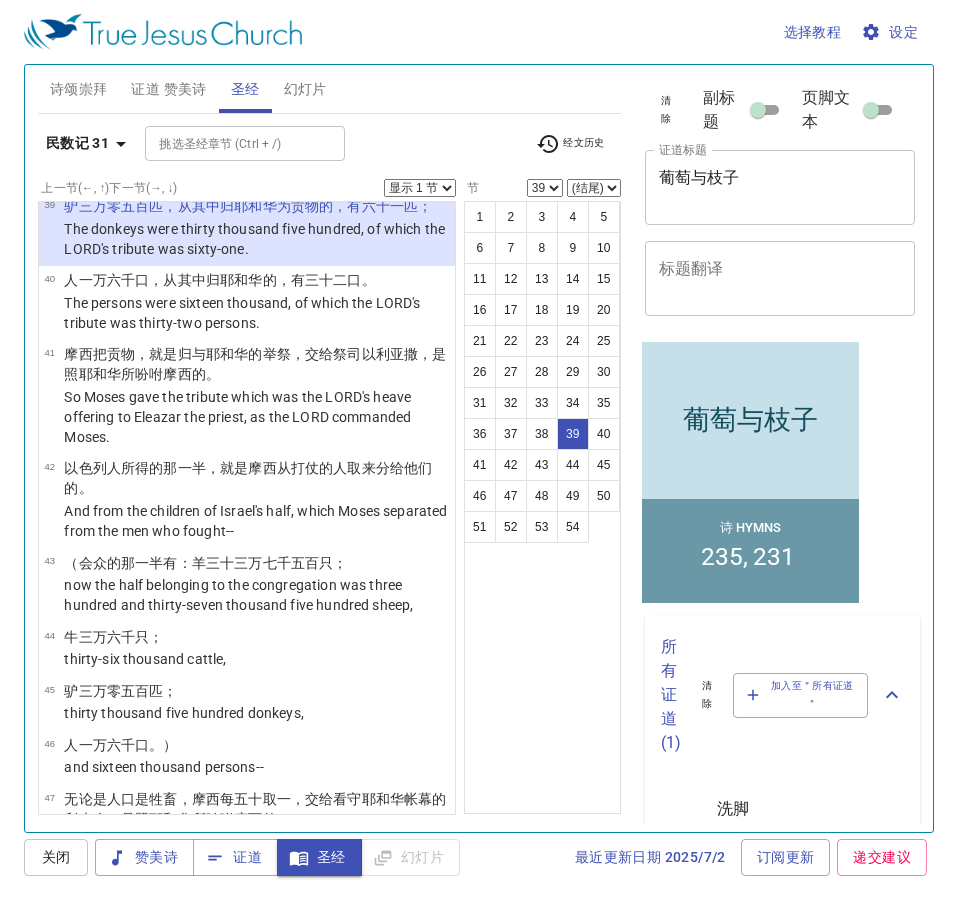 scroll, scrollTop: 3612, scrollLeft: 0, axis: vertical 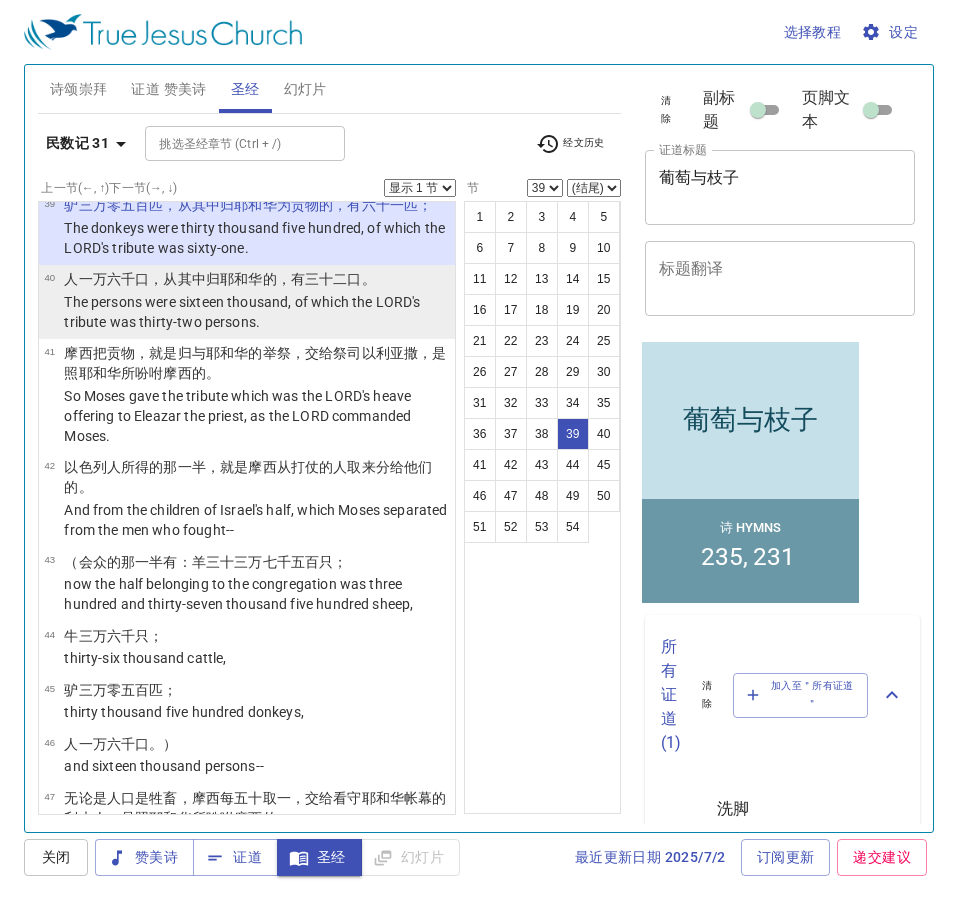 click on "40 人 一万六千口 ，从其中归耶和华 的，有三十 二 口 。   The persons were sixteen thousand, of which the LORD's tribute was thirty-two persons." at bounding box center [247, 302] 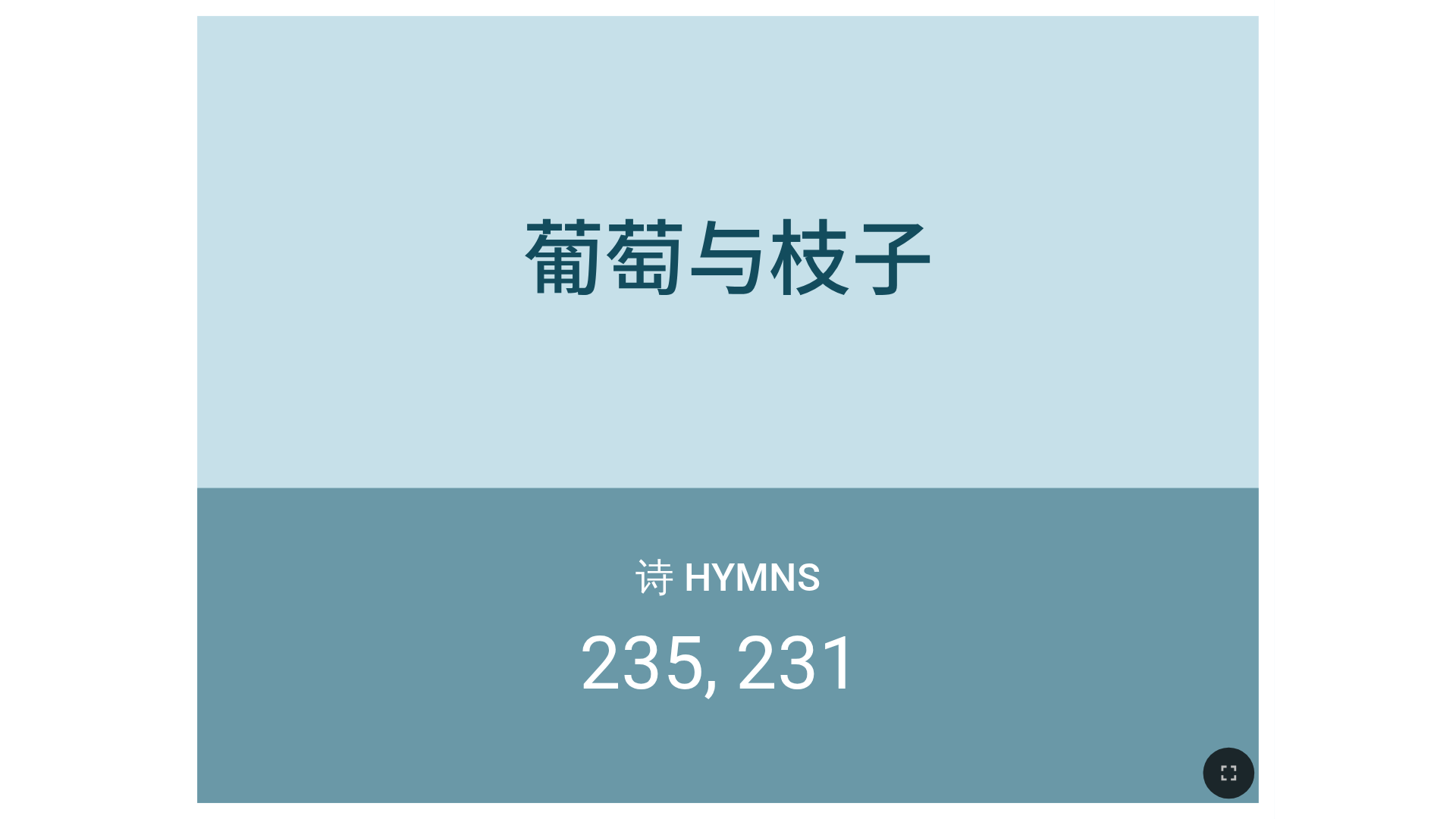 scroll, scrollTop: 0, scrollLeft: 0, axis: both 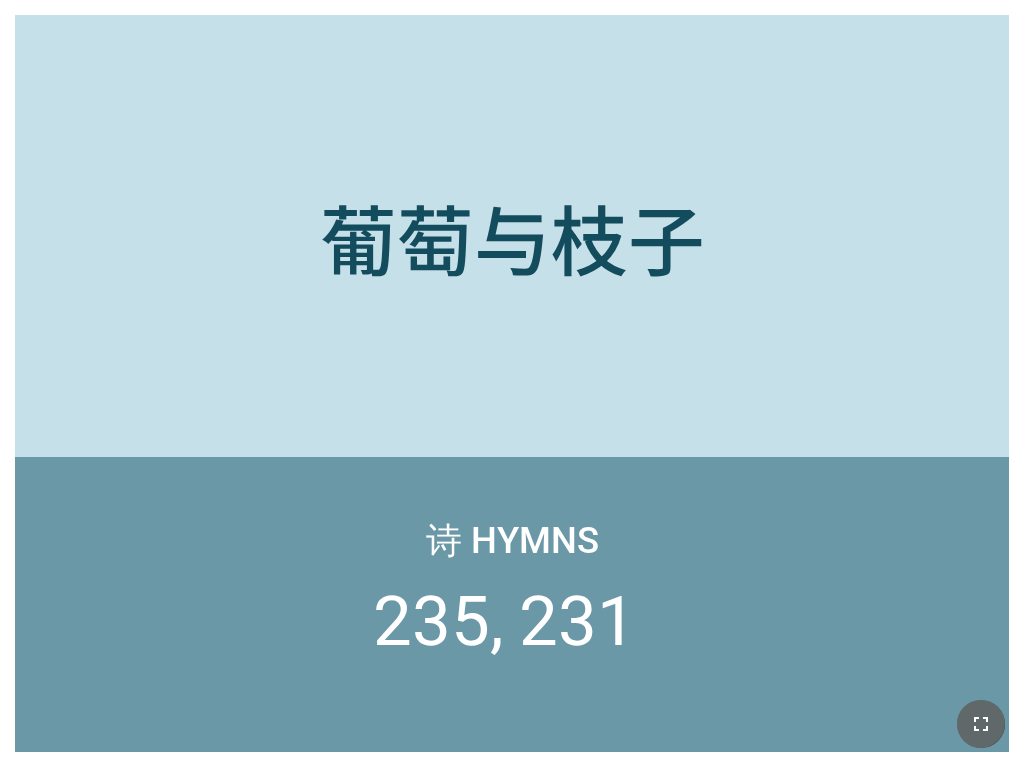 click 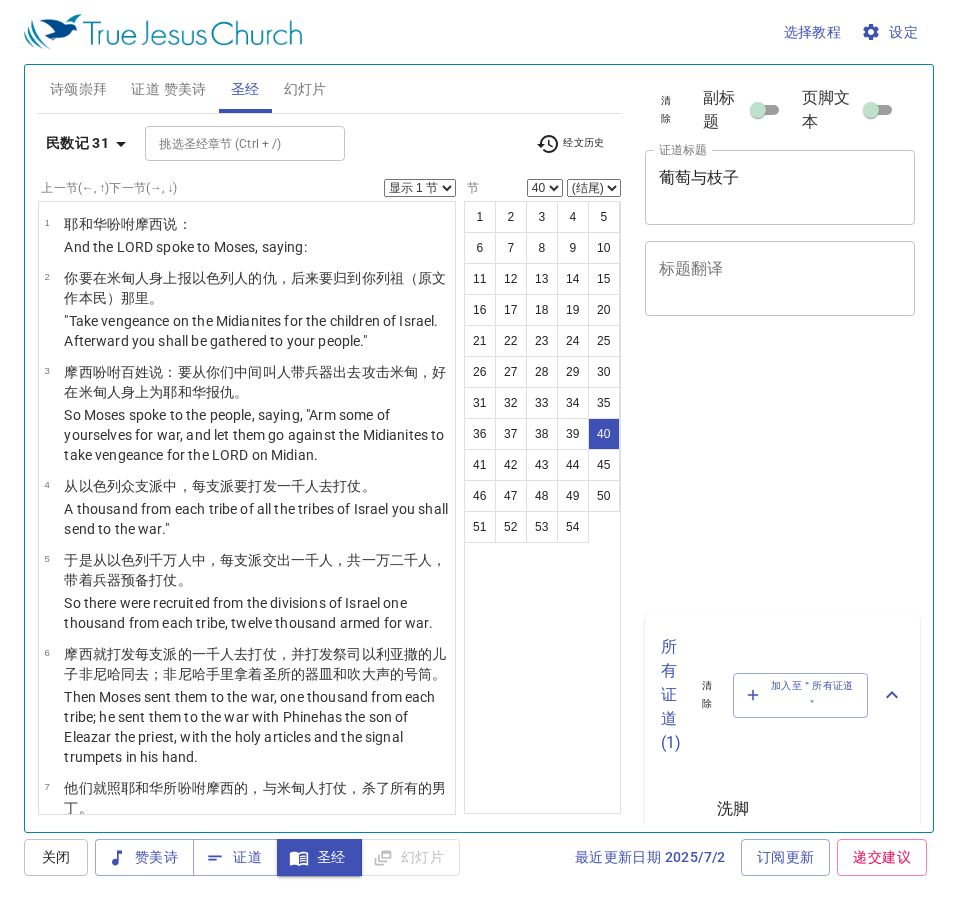 scroll, scrollTop: 0, scrollLeft: 0, axis: both 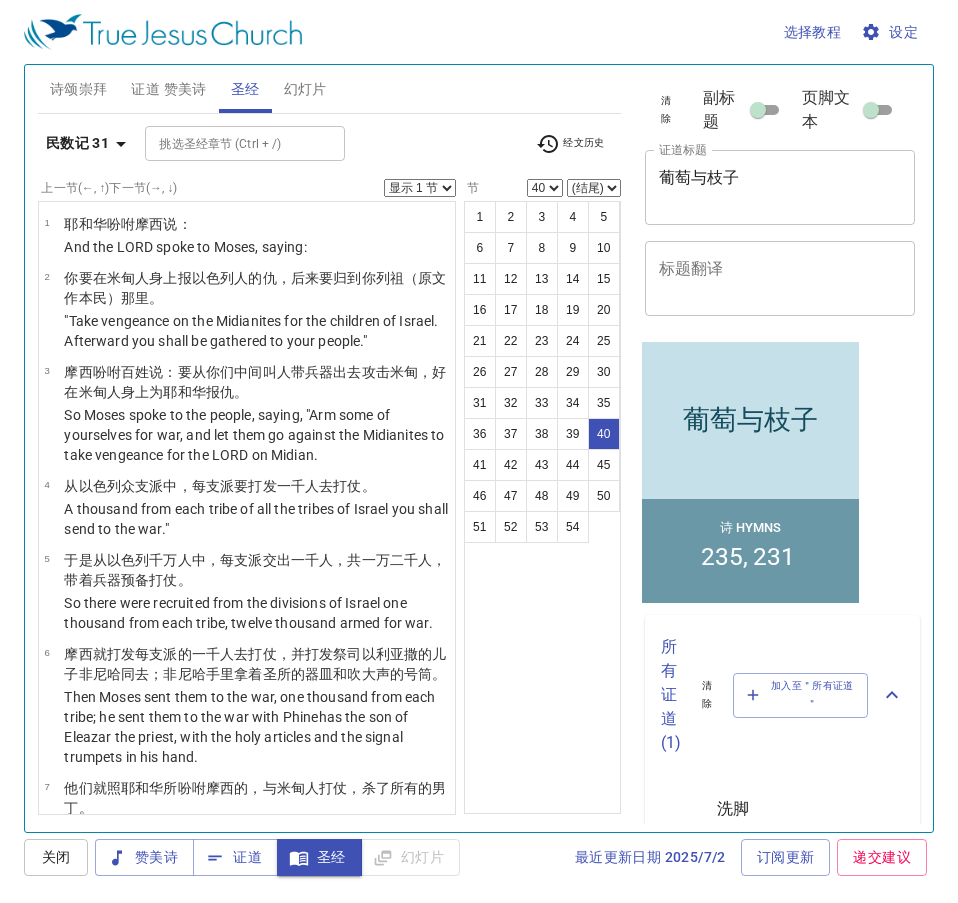 click on "，交给 祭司 以利亚撒 ，是照耶和华 所吩咐 摩西 的。" at bounding box center [255, 3975] 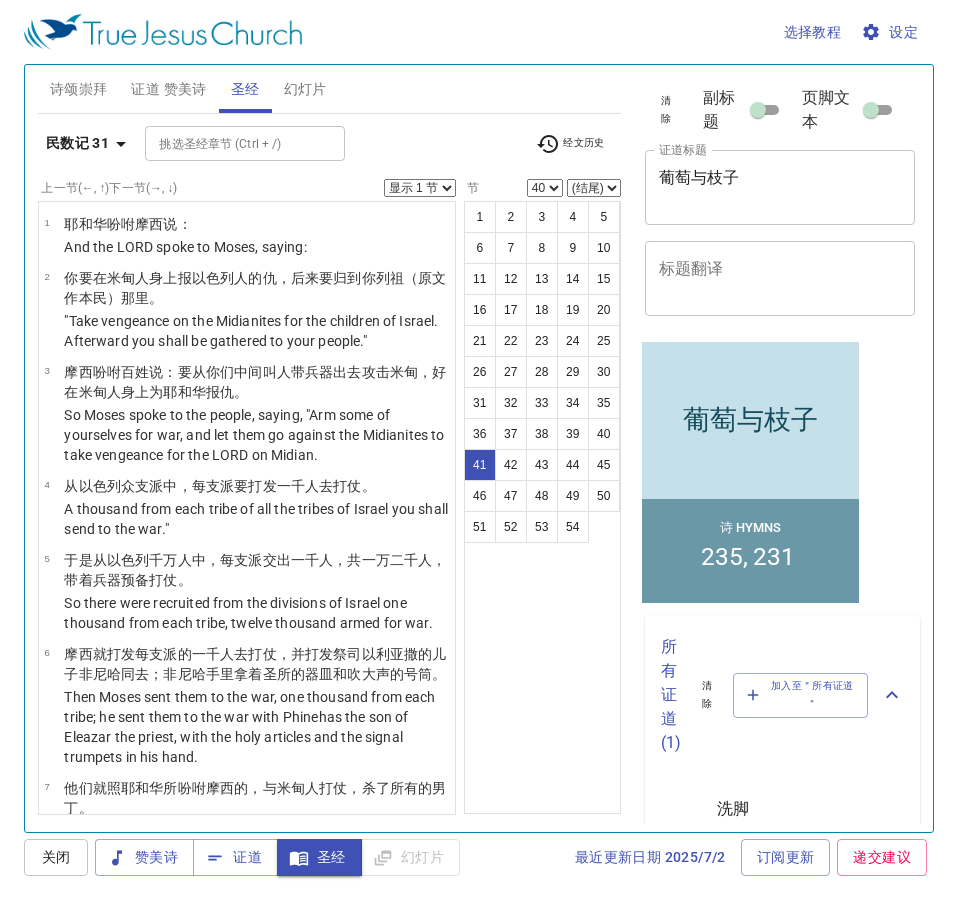 select on "41" 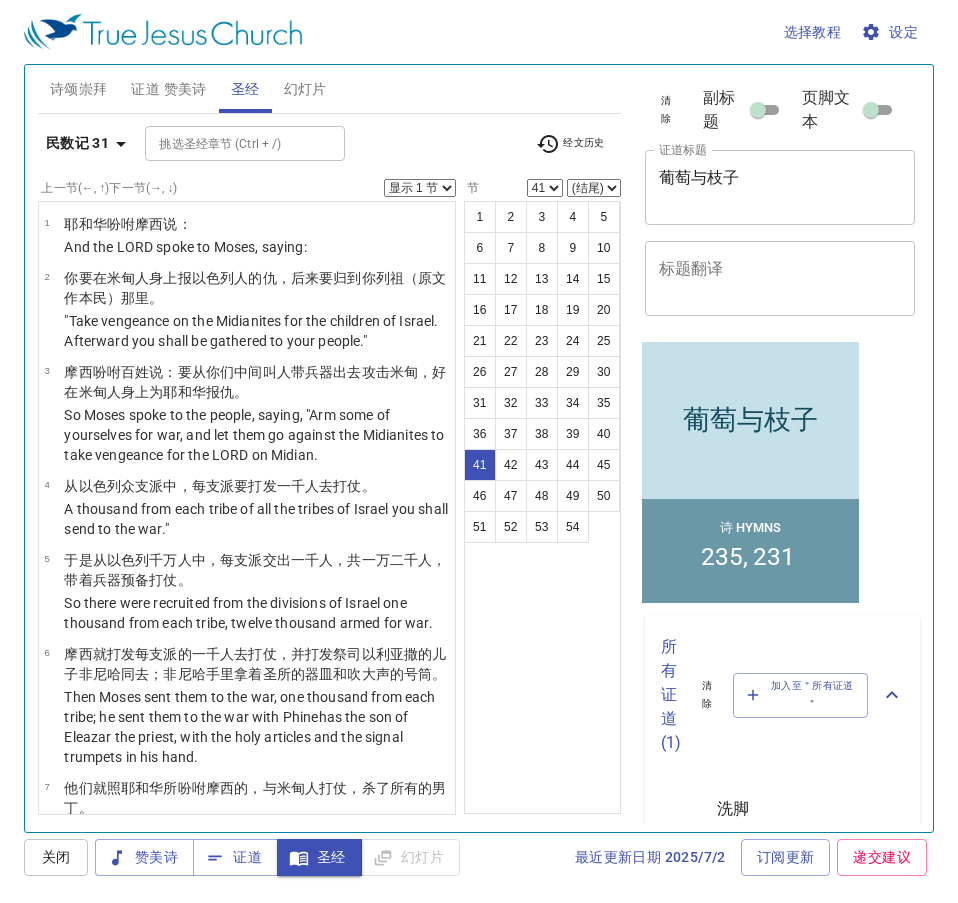 scroll, scrollTop: 3612, scrollLeft: 0, axis: vertical 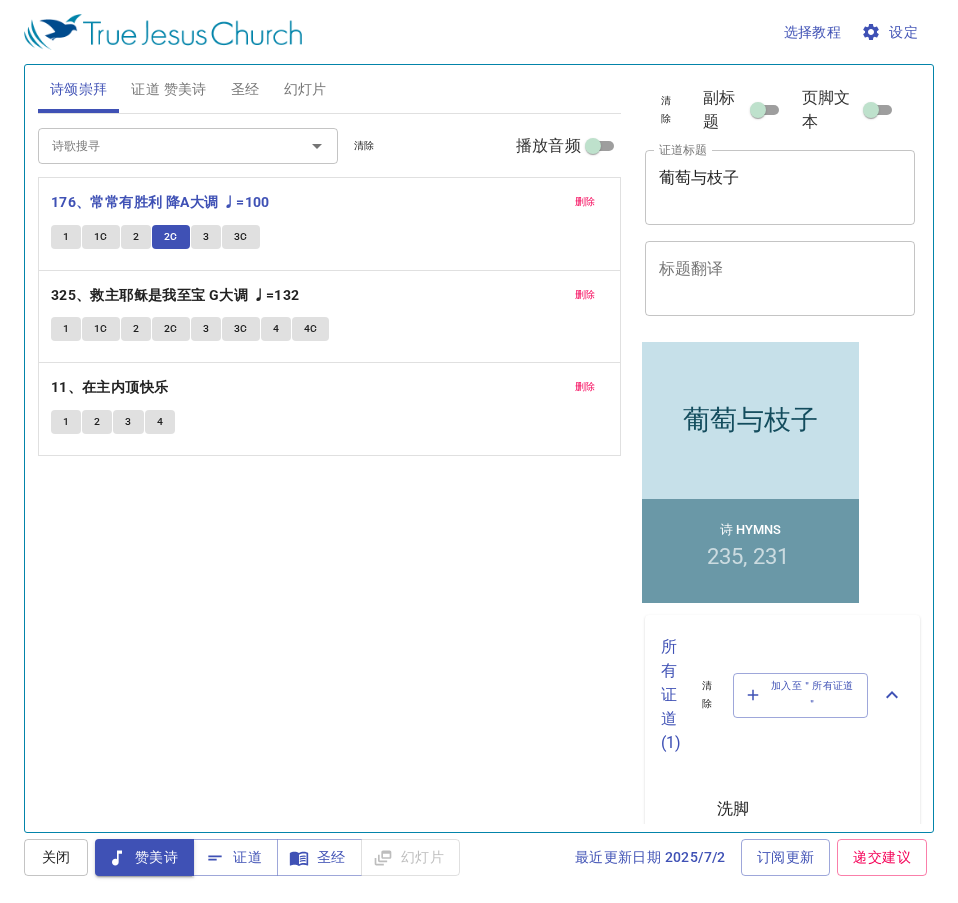 click on "3" at bounding box center (206, 237) 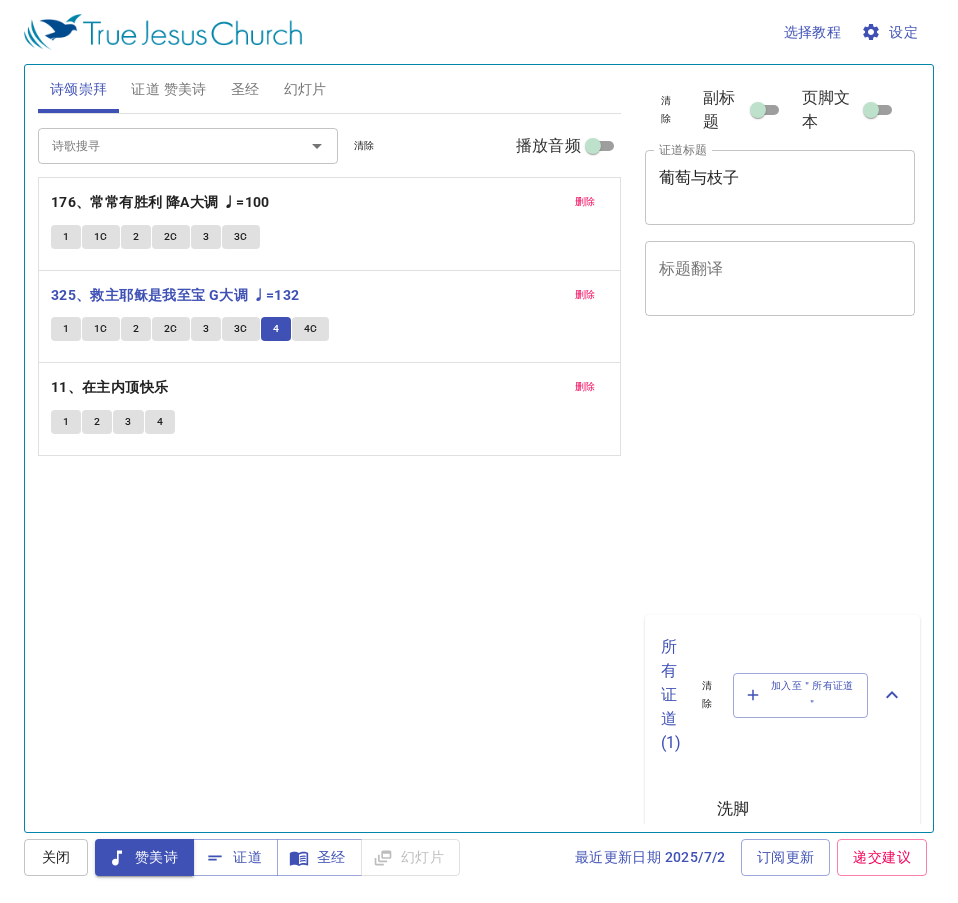 scroll, scrollTop: 0, scrollLeft: 0, axis: both 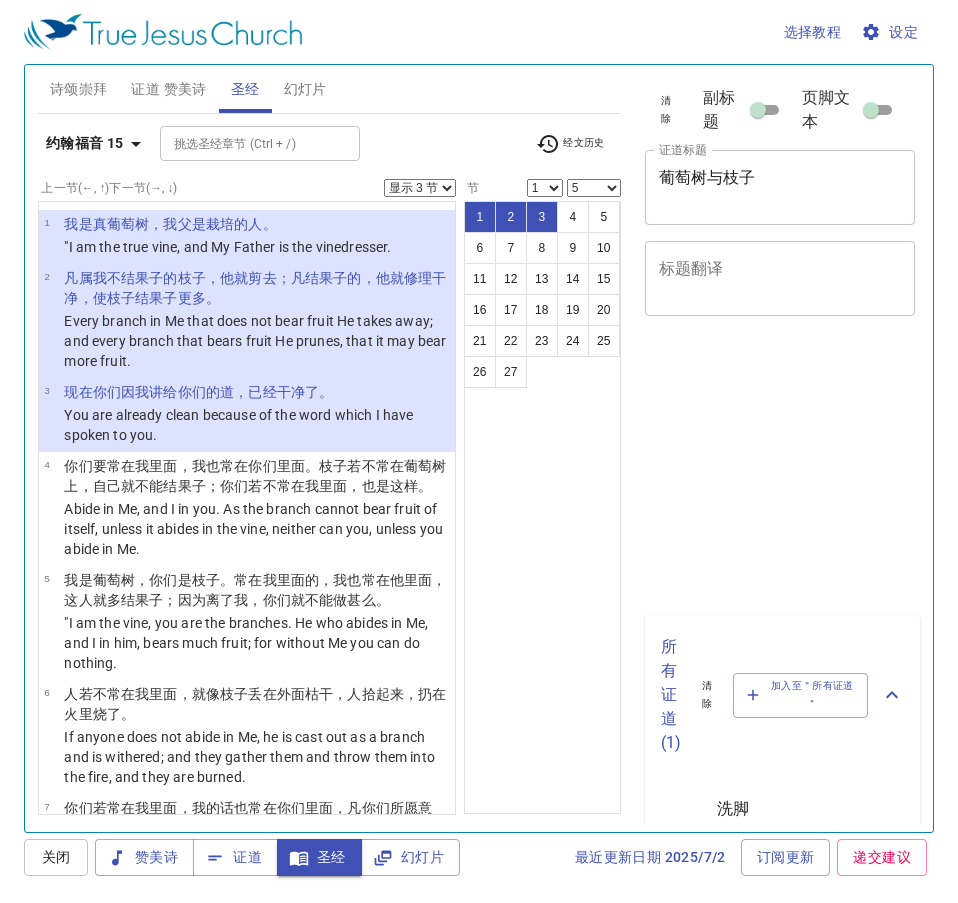 select on "3" 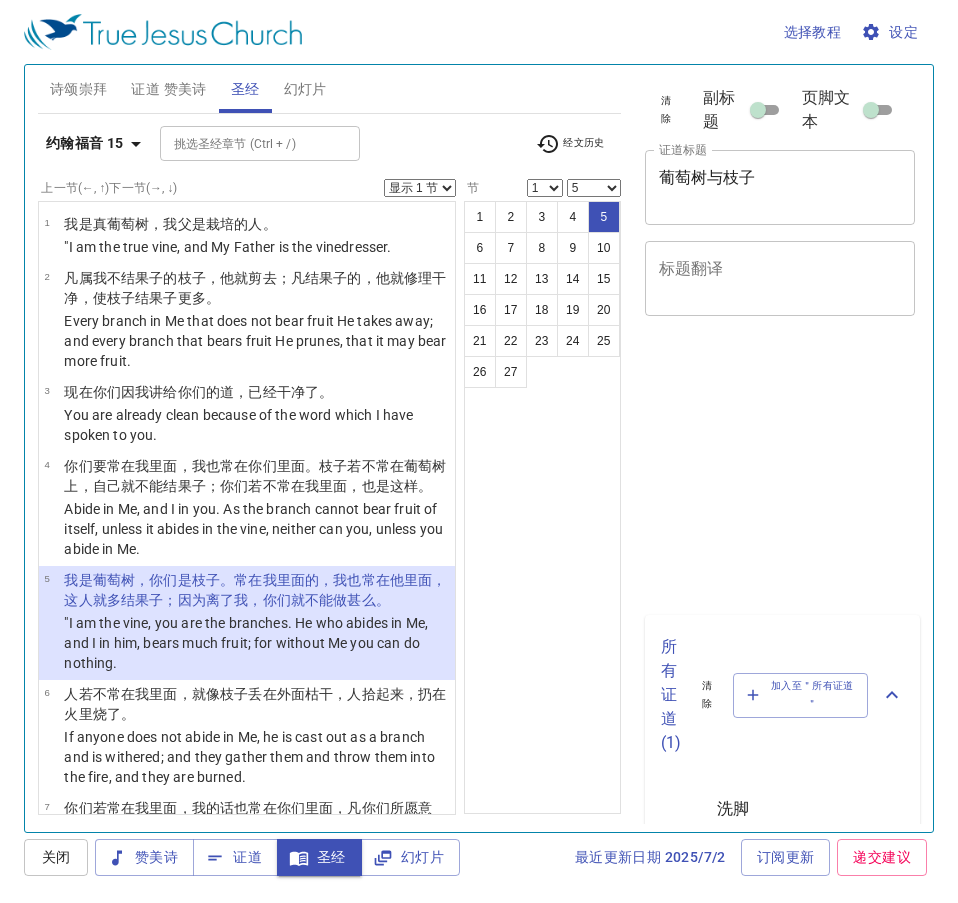 select on "5" 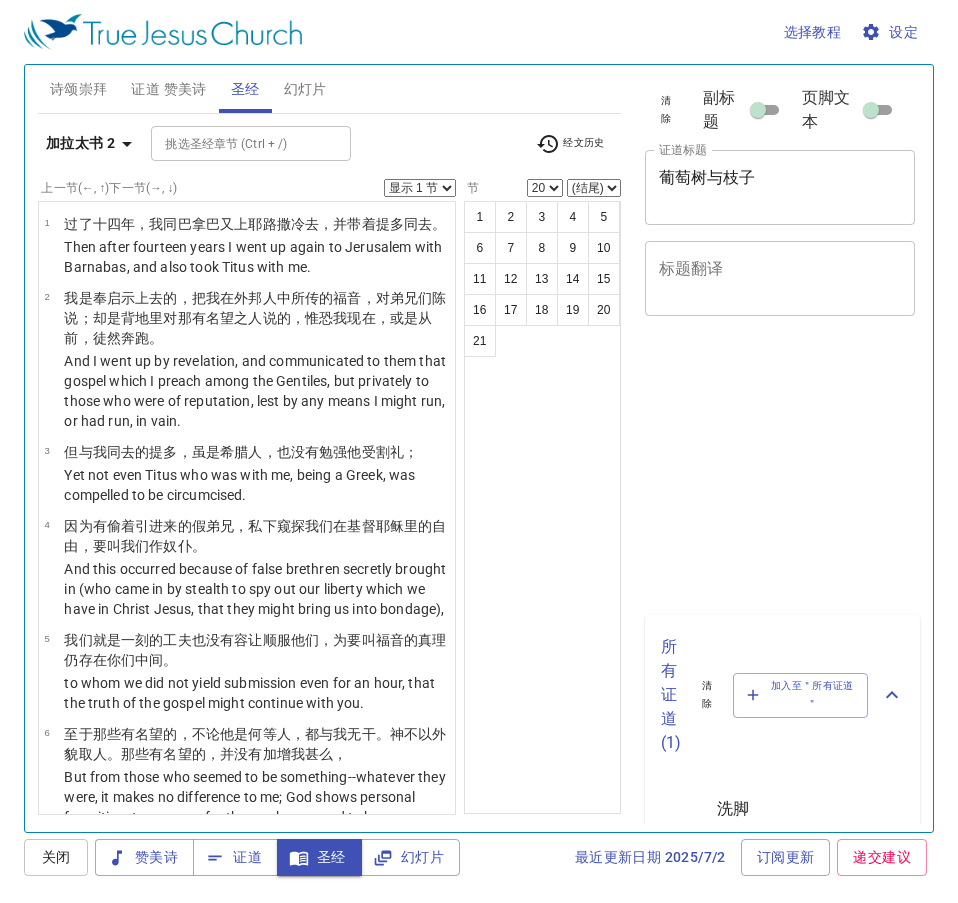 select on "20" 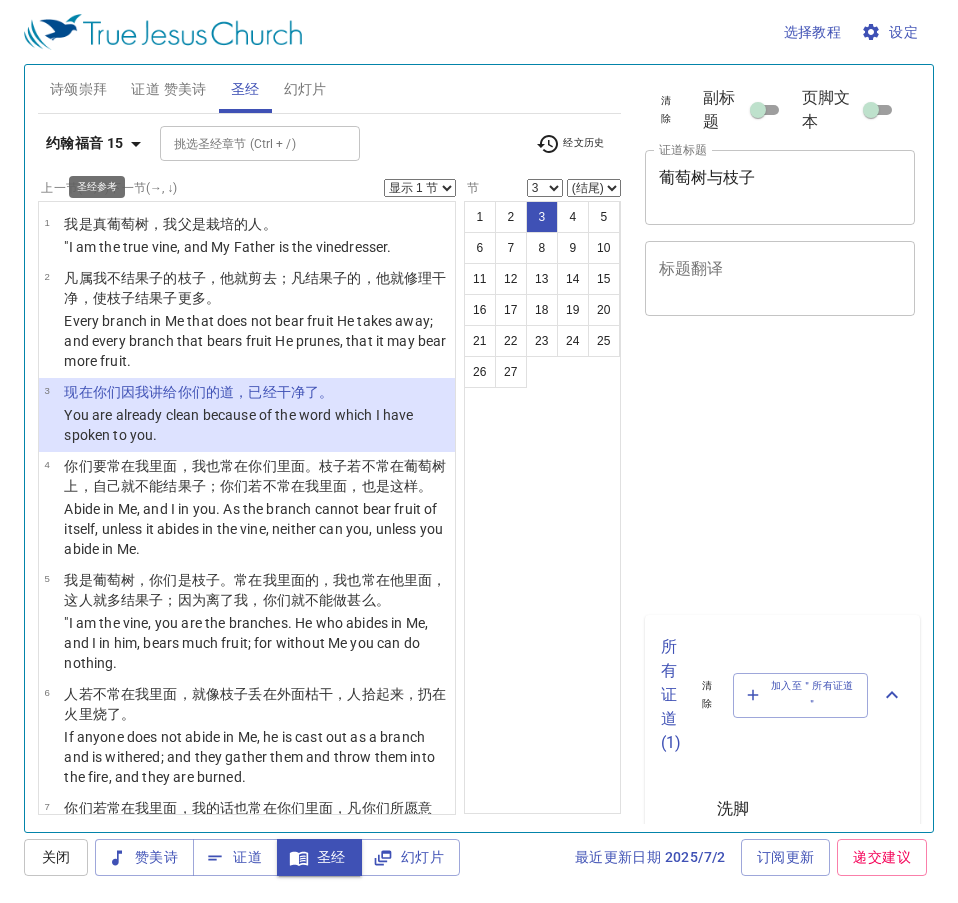 select on "3" 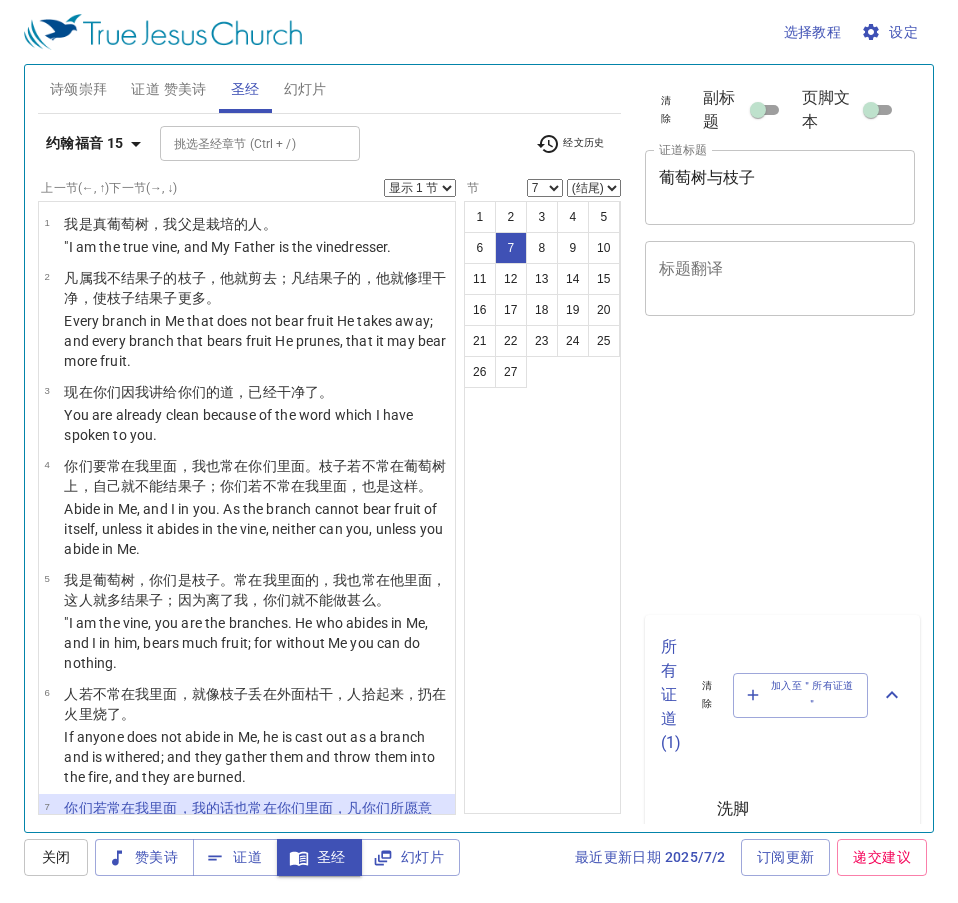 select on "7" 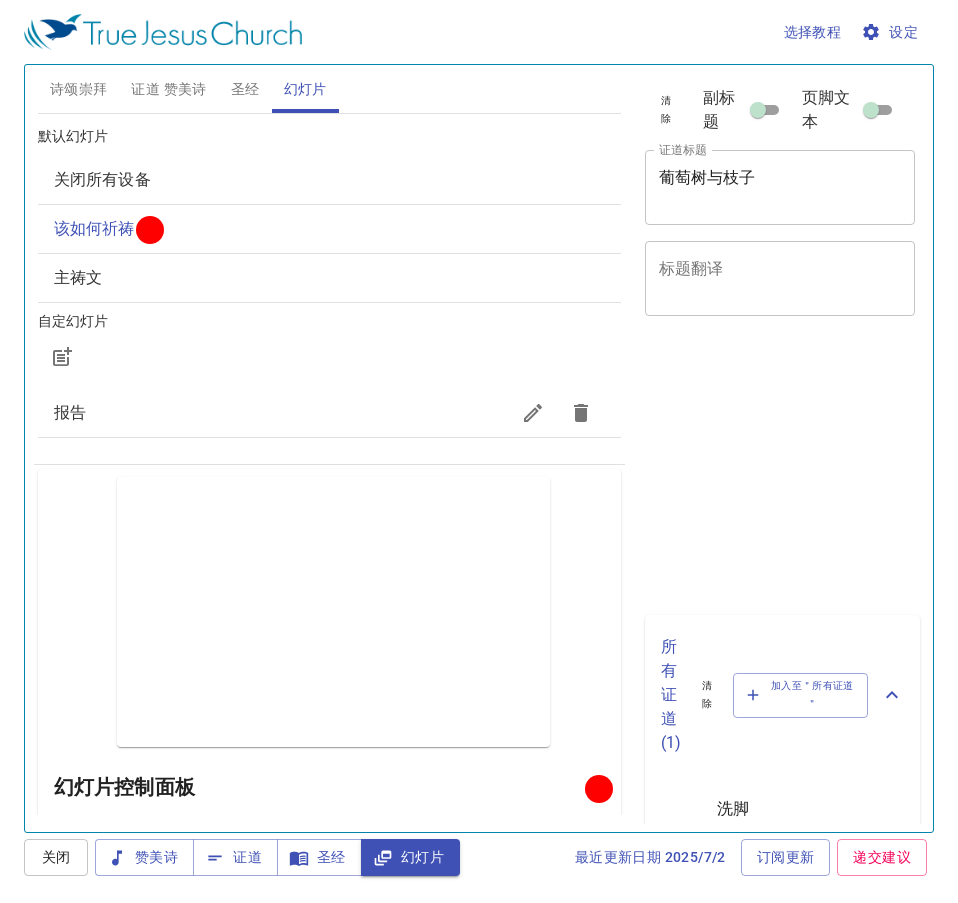 scroll, scrollTop: 0, scrollLeft: 0, axis: both 